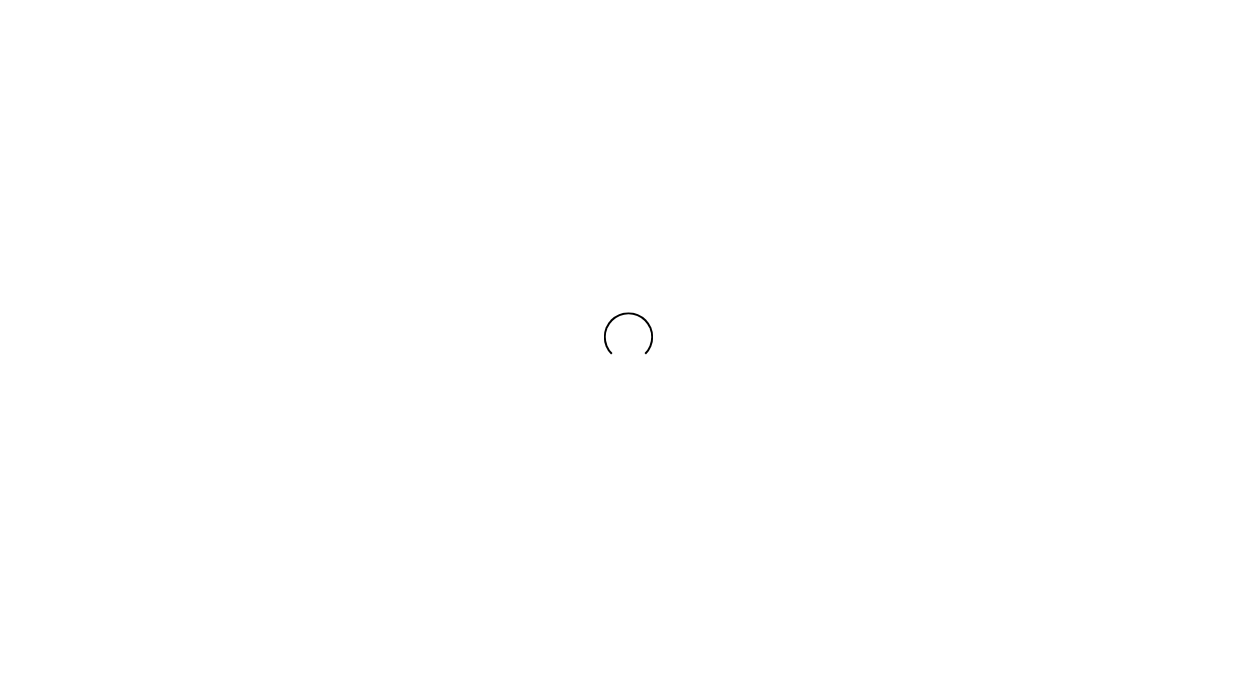 scroll, scrollTop: 0, scrollLeft: 0, axis: both 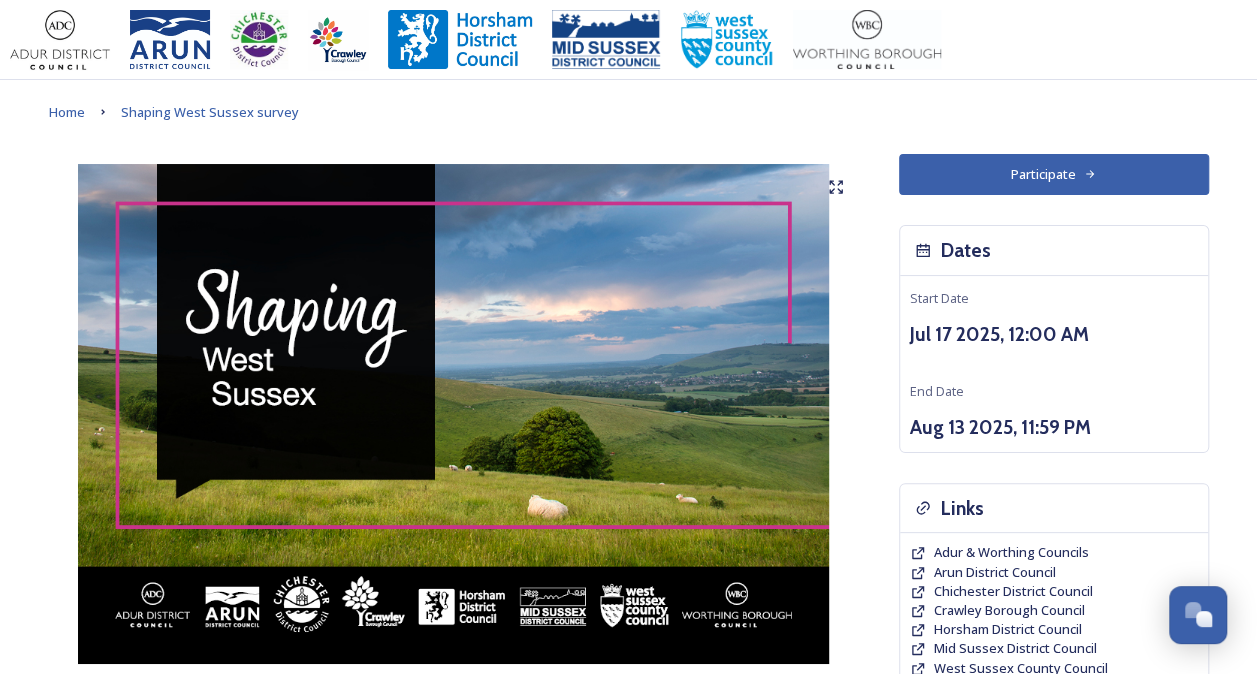 click on "Participate" at bounding box center (1054, 174) 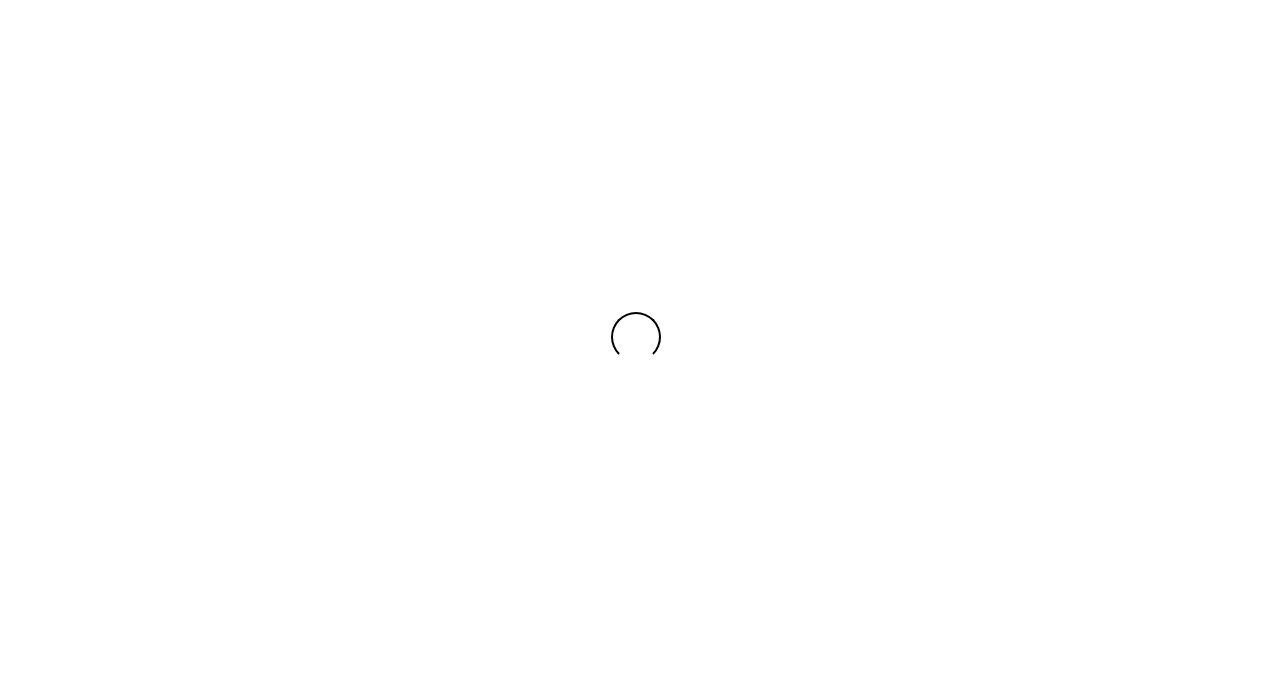 scroll, scrollTop: 0, scrollLeft: 0, axis: both 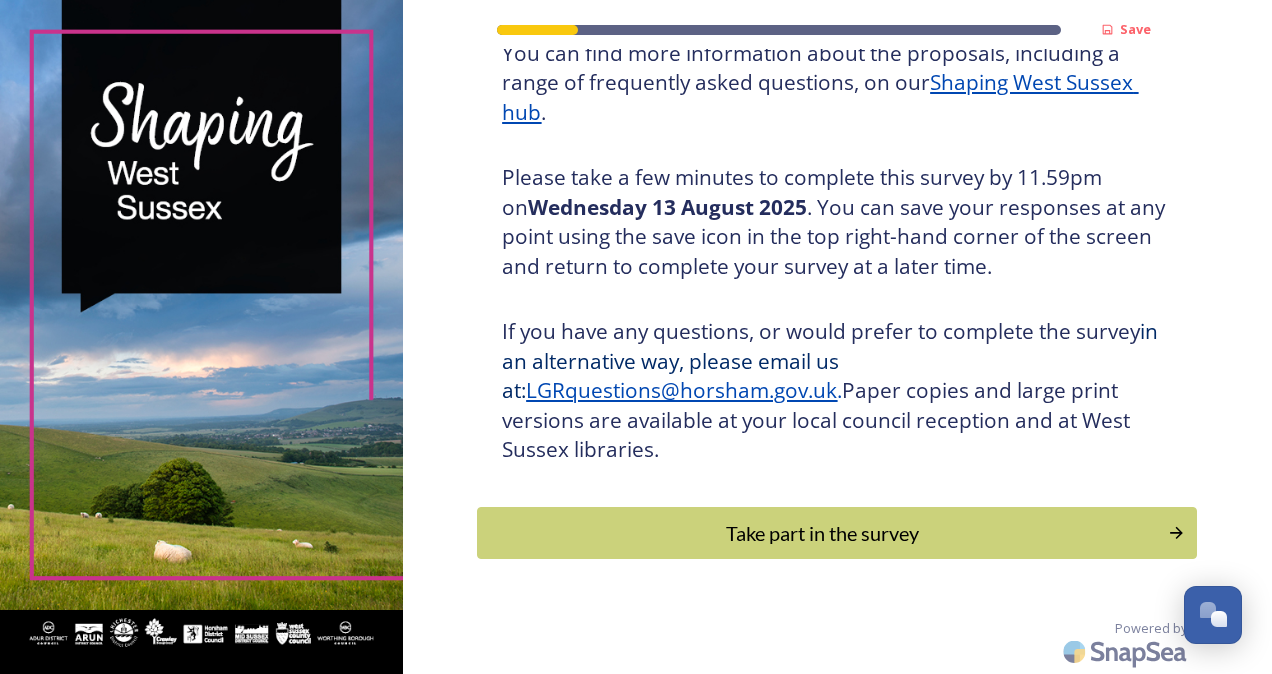 click on "Take part in the survey" at bounding box center [822, 533] 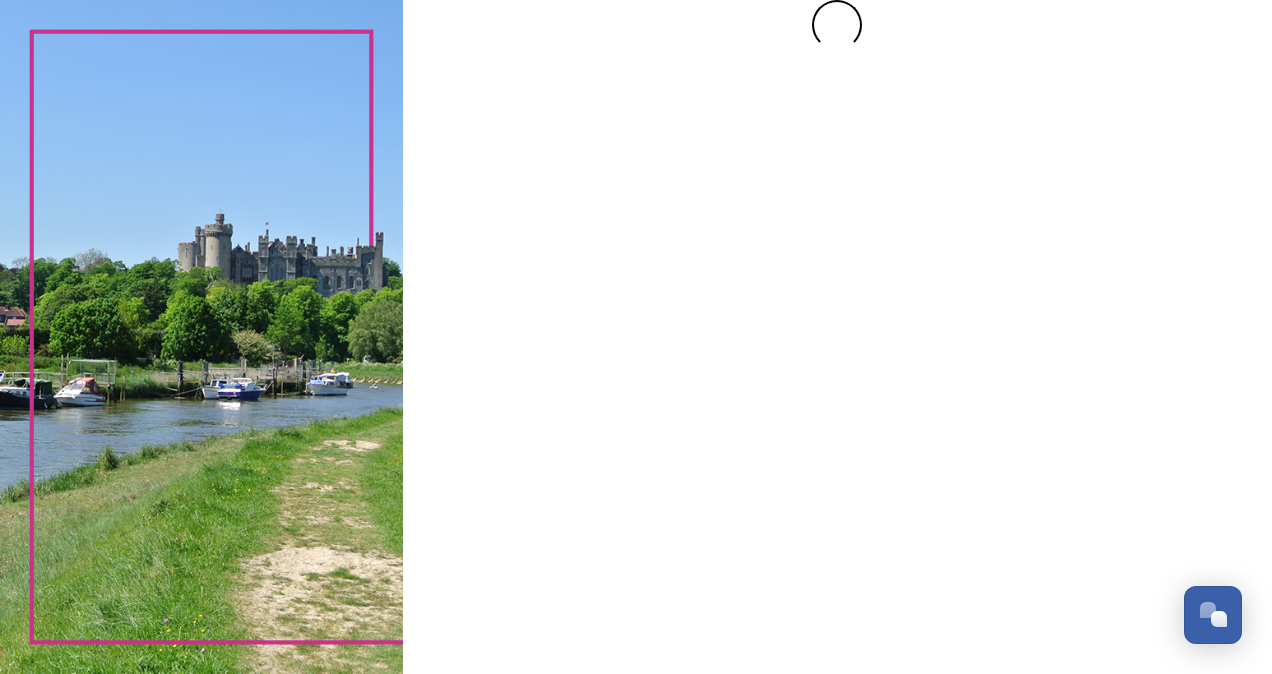 scroll, scrollTop: 0, scrollLeft: 0, axis: both 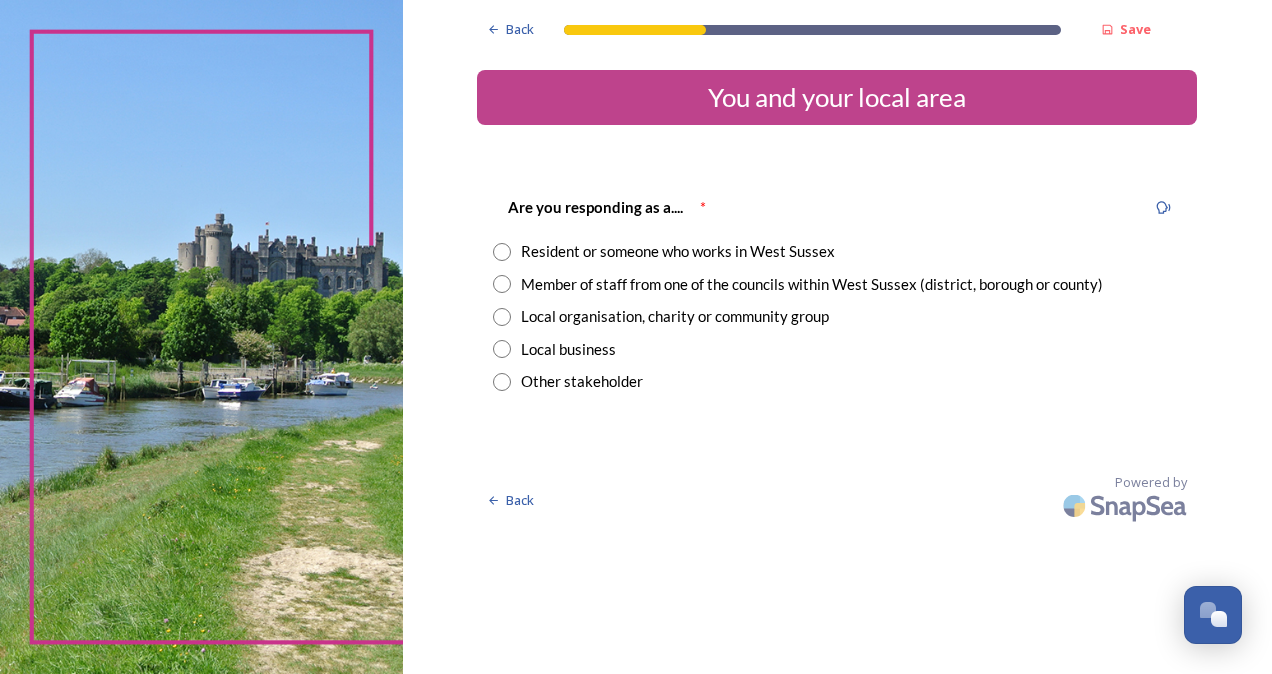 click at bounding box center (502, 284) 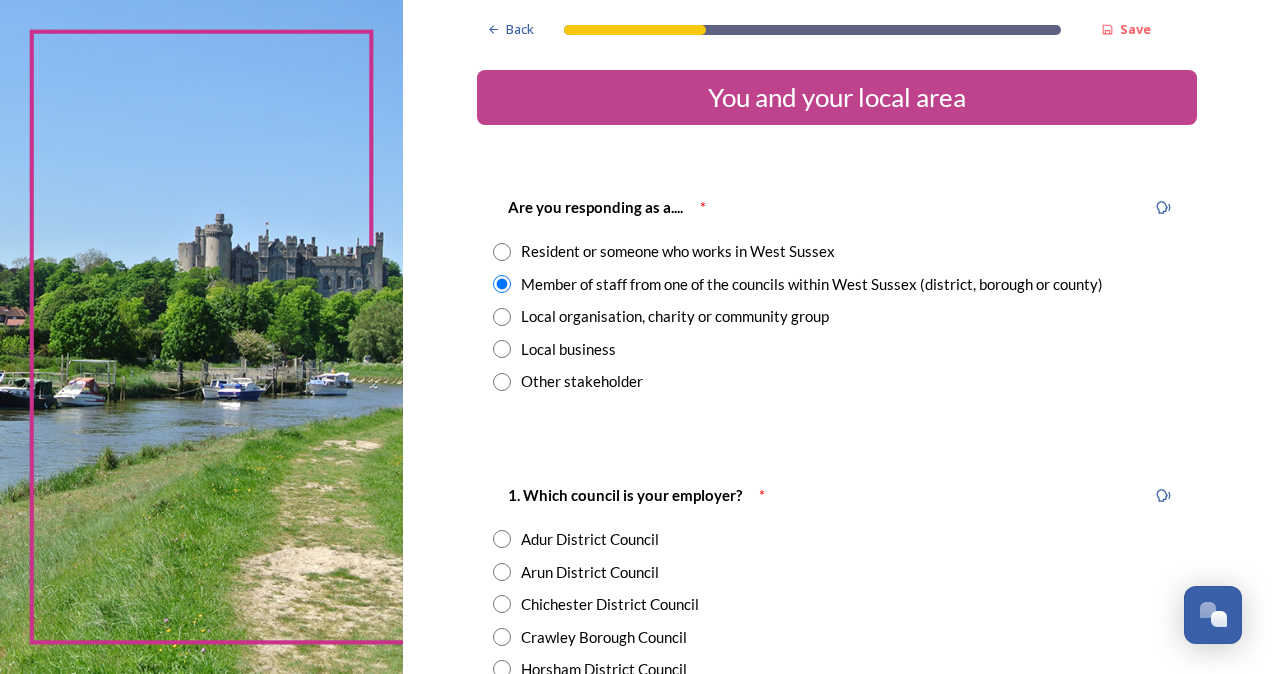 click on "Back Save You and your local area Are you responding as a.... * Resident or someone who works in West Sussex Member of staff from one of the councils within West Sussex (district, borough or county) Local organisation, charity or community group Local business Other stakeholder 1. Which council is your employer? * Adur District Council Arun District Council Chichester District Council Crawley Borough Council Horsham District Council Mid-Sussex District Council Worthing Borough Council West Sussex County Council 2. How well do you understand the proposed changes to local government in West Sussex? Very well Fairly well Not very well Not at all 3. Where have you received most of your information about the reorganisation so far? Staff briefings Chief Executive update emails Line manager or team meetings Colleagues Intranet Council webpage Union update Local Government Association (LGA) webpage GOV.UK webpage I haven't received any information Other Continue   Back Powered by" at bounding box center (837, 903) 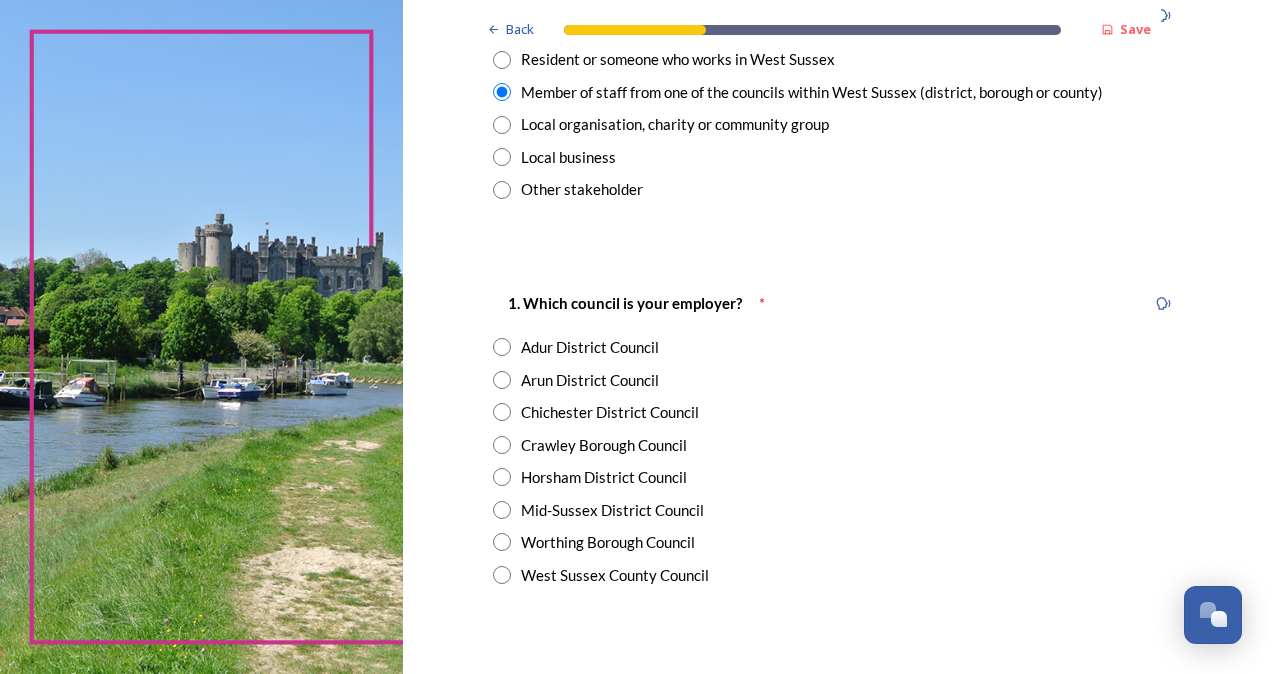 scroll, scrollTop: 200, scrollLeft: 0, axis: vertical 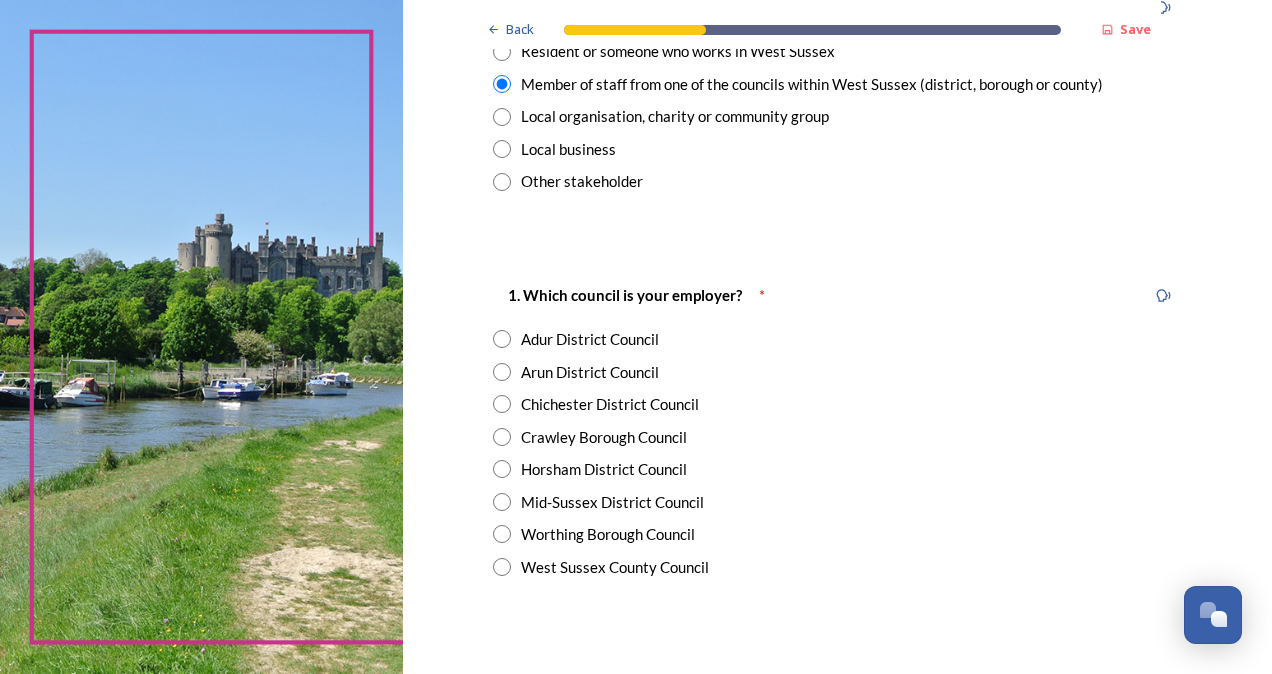 click at bounding box center (502, 437) 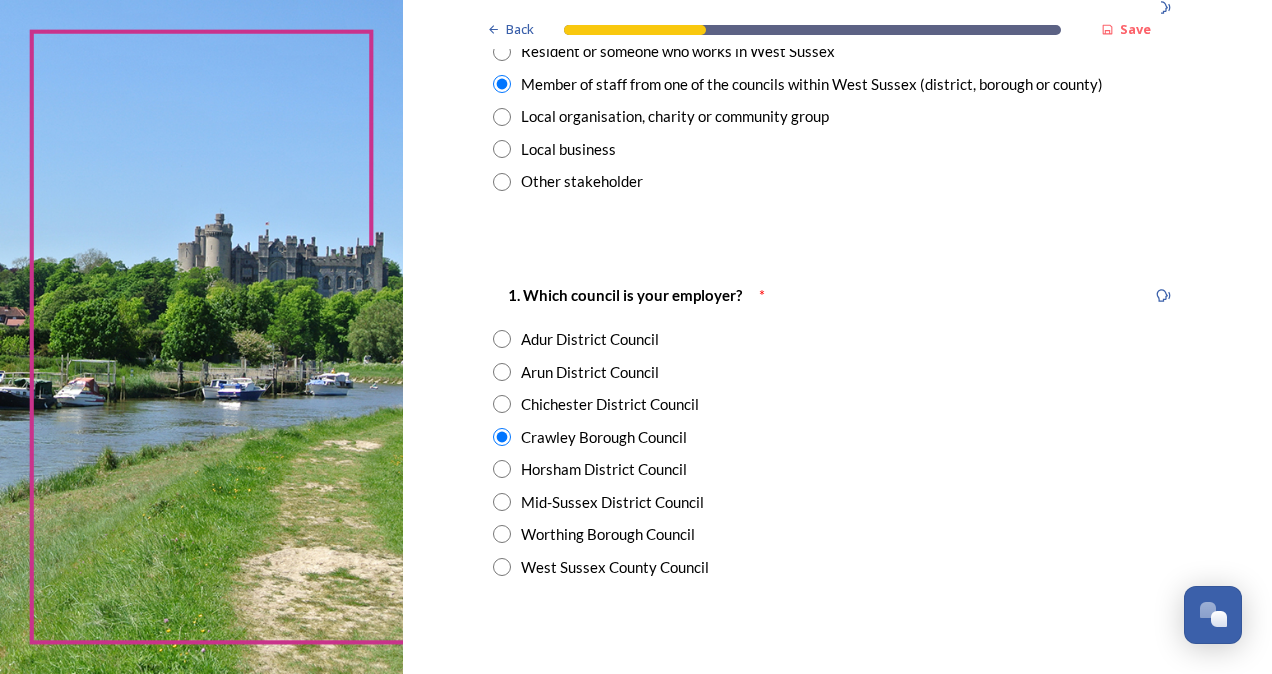 click on "Mid-Sussex District Council" at bounding box center [837, 502] 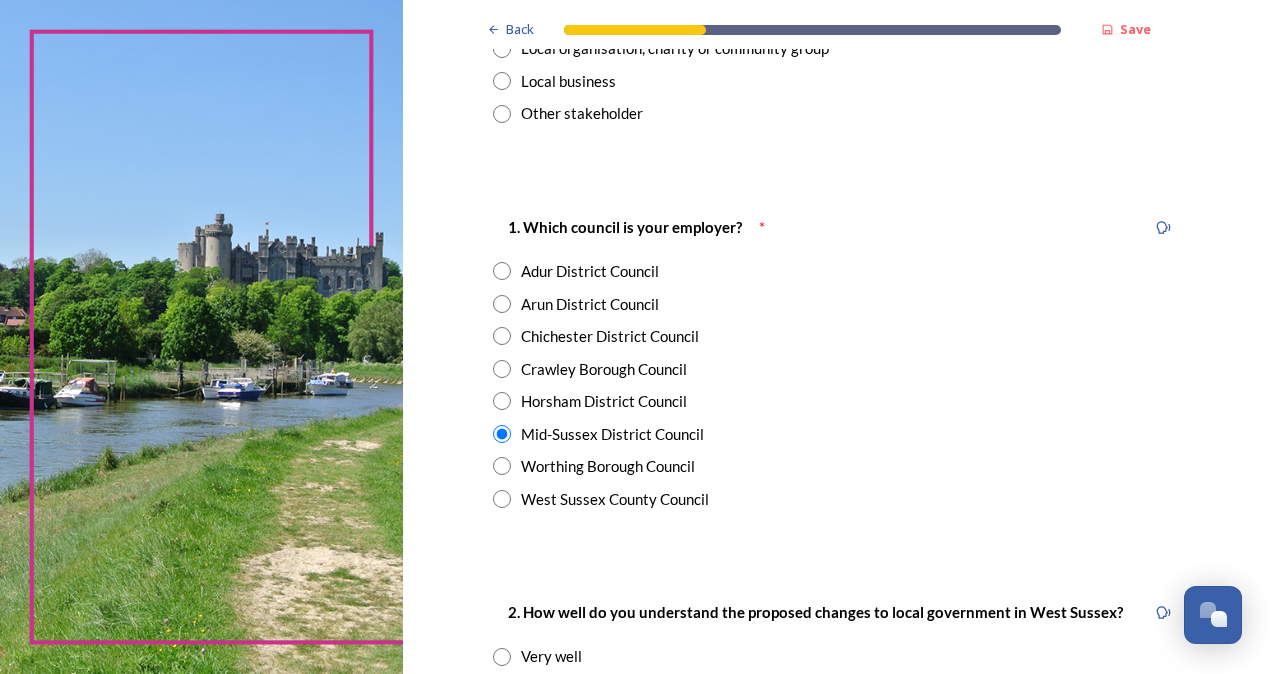 scroll, scrollTop: 300, scrollLeft: 0, axis: vertical 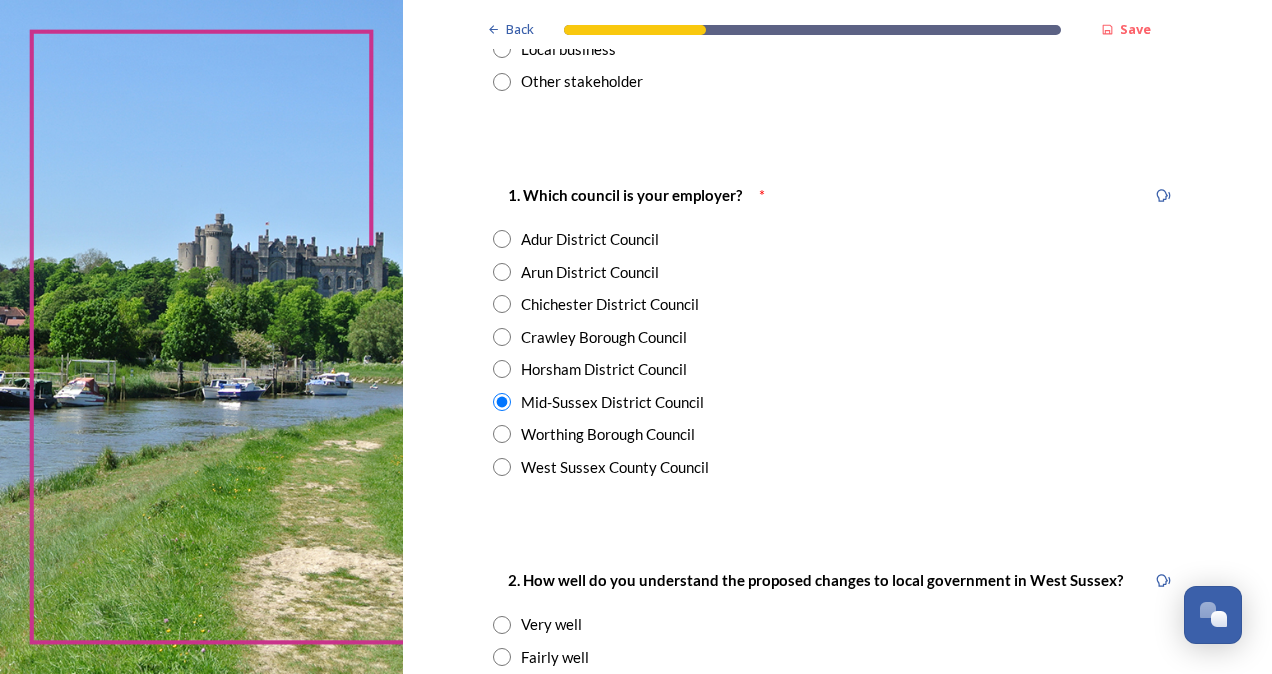click at bounding box center [502, 337] 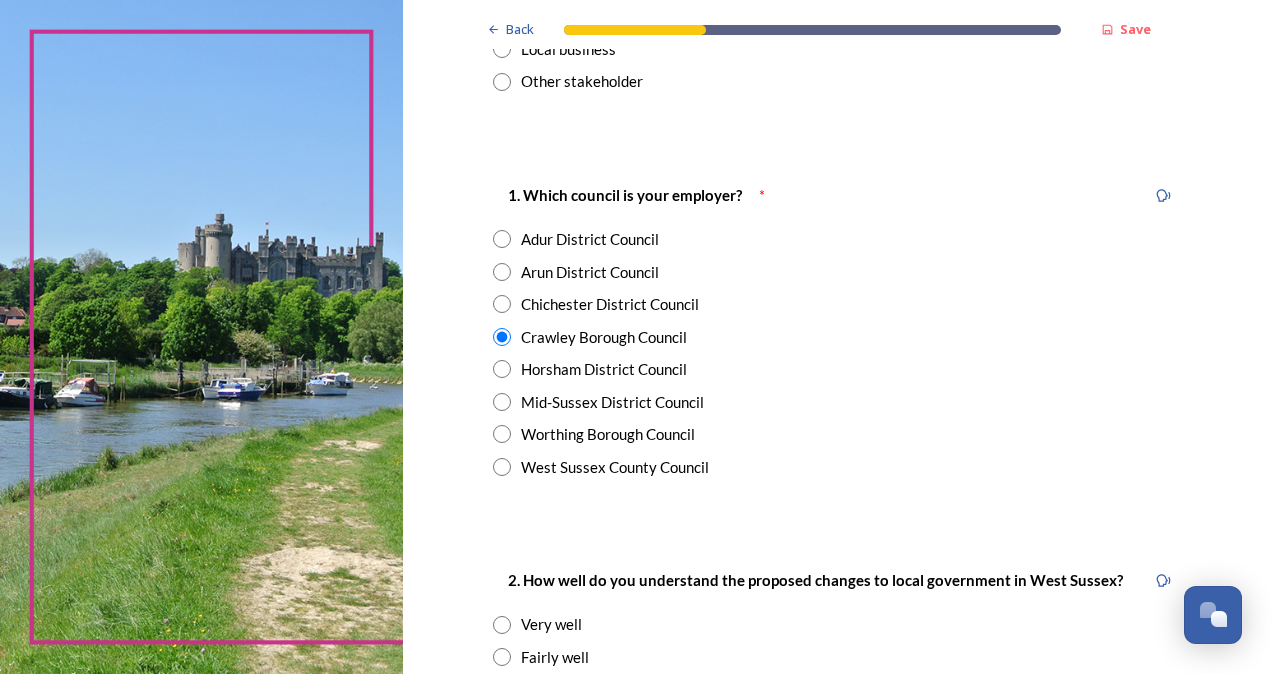 click on "Back Save You and your local area Are you responding as a.... * Resident or someone who works in West Sussex Member of staff from one of the councils within West Sussex (district, borough or county) Local organisation, charity or community group Local business Other stakeholder 1. Which council is your employer? * Adur District Council Arun District Council Chichester District Council Crawley Borough Council Horsham District Council Mid-Sussex District Council Worthing Borough Council West Sussex County Council 2. How well do you understand the proposed changes to local government in West Sussex? Very well Fairly well Not very well Not at all 3. Where have you received most of your information about the reorganisation so far? Staff briefings Chief Executive update emails Line manager or team meetings Colleagues Intranet Council webpage Union update Local Government Association (LGA) webpage GOV.UK webpage I haven't received any information Other Continue   Back Powered by" at bounding box center (837, 603) 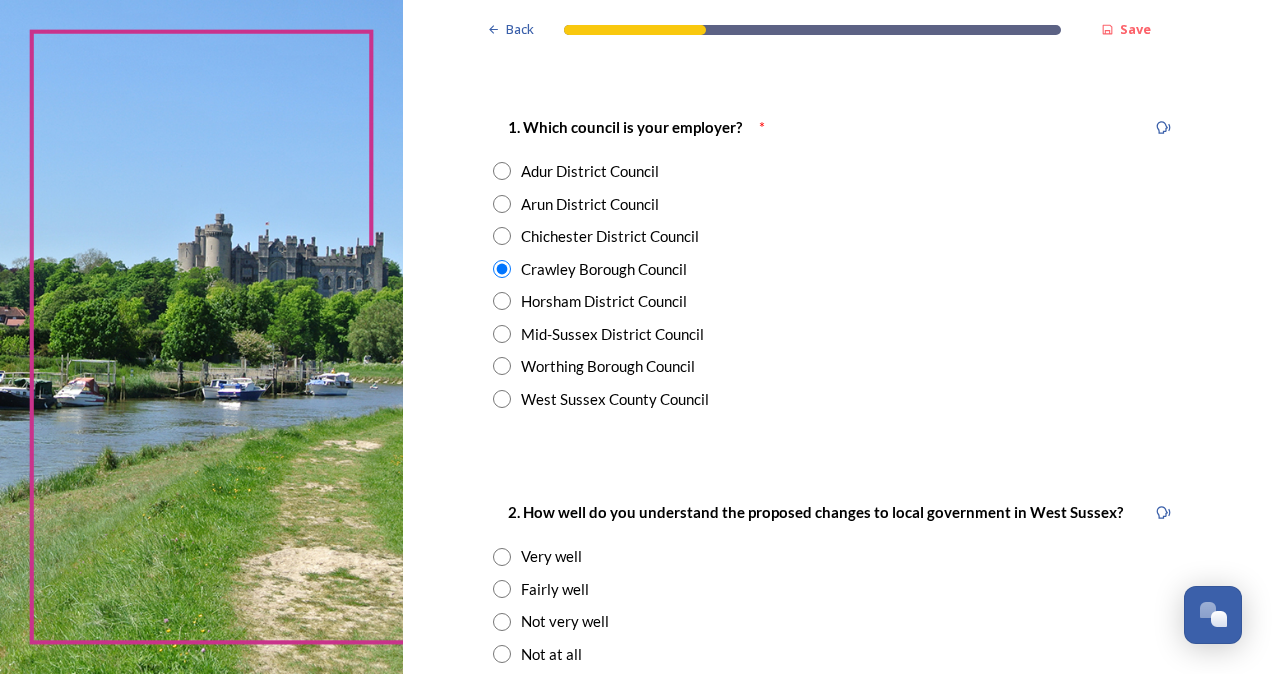 scroll, scrollTop: 400, scrollLeft: 0, axis: vertical 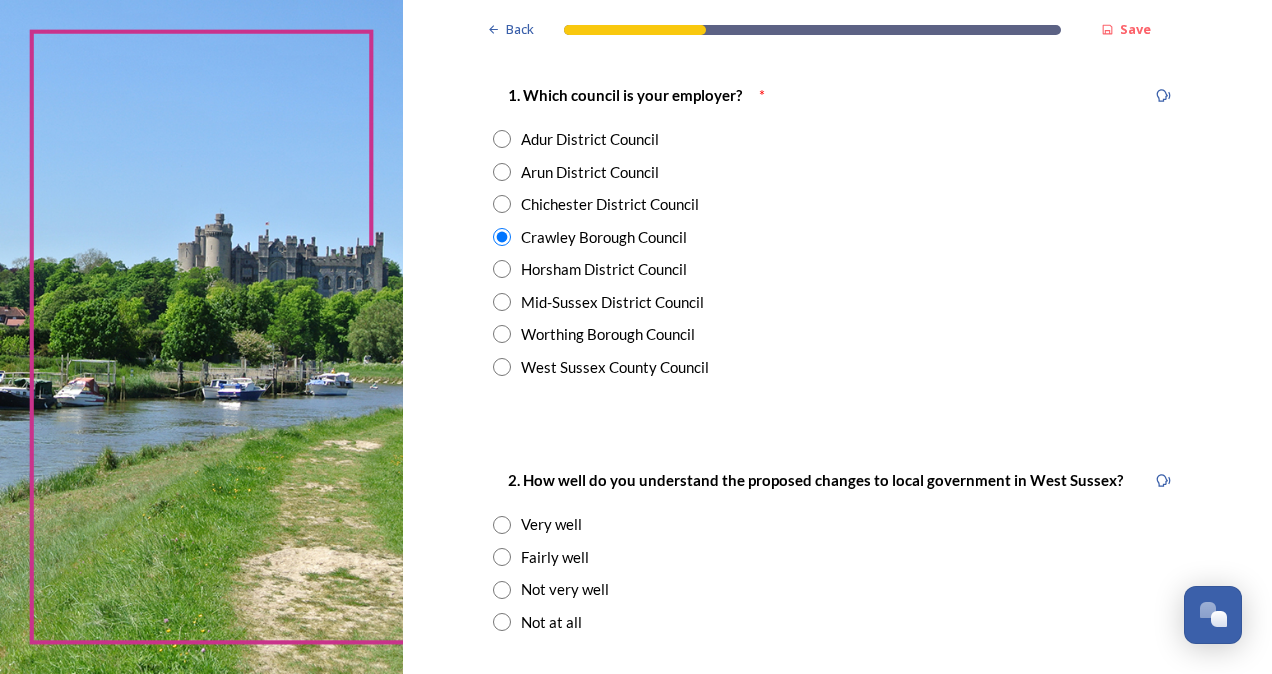click at bounding box center [502, 557] 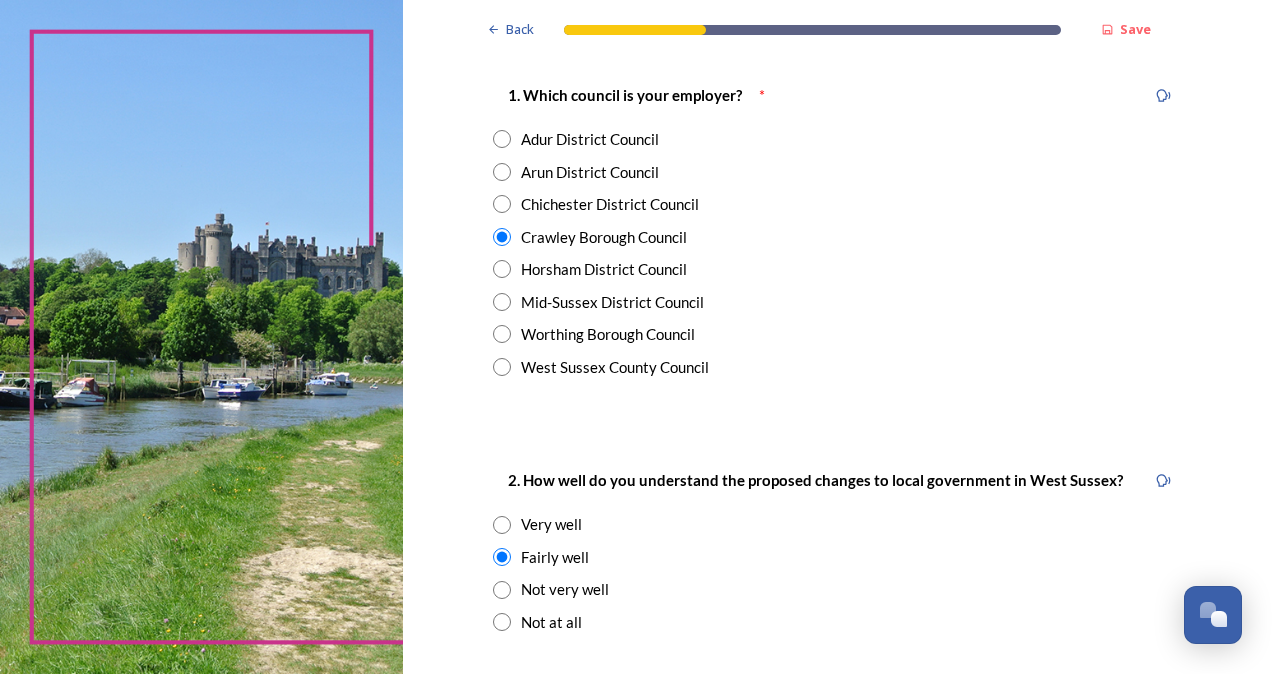 click on "Back Save You and your local area Are you responding as a.... * Resident or someone who works in West Sussex Member of staff from one of the councils within West Sussex (district, borough or county) Local organisation, charity or community group Local business Other stakeholder 1. Which council is your employer? * Adur District Council Arun District Council Chichester District Council Crawley Borough Council Horsham District Council Mid-Sussex District Council Worthing Borough Council West Sussex County Council 2. How well do you understand the proposed changes to local government in West Sussex? Very well Fairly well Not very well Not at all 3. Where have you received most of your information about the reorganisation so far? Staff briefings Chief Executive update emails Line manager or team meetings Colleagues Intranet Council webpage Union update Local Government Association (LGA) webpage GOV.UK webpage I haven't received any information Other Continue   Back Powered by" at bounding box center [837, 503] 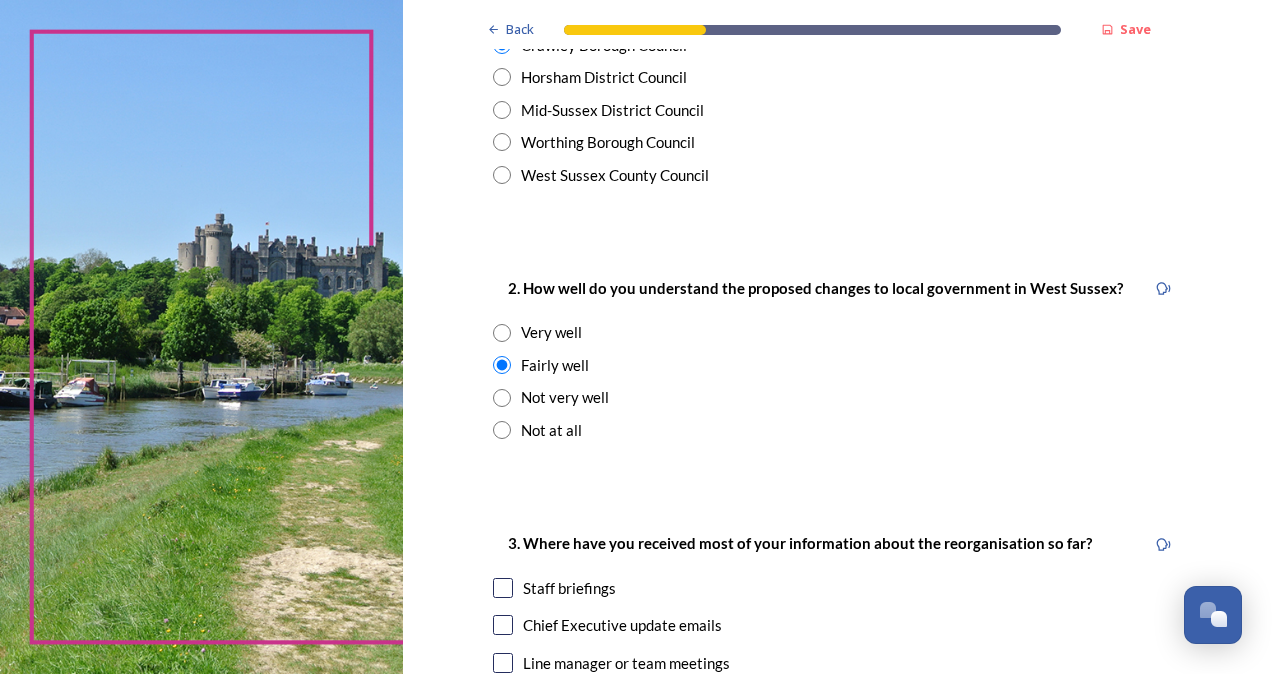 scroll, scrollTop: 600, scrollLeft: 0, axis: vertical 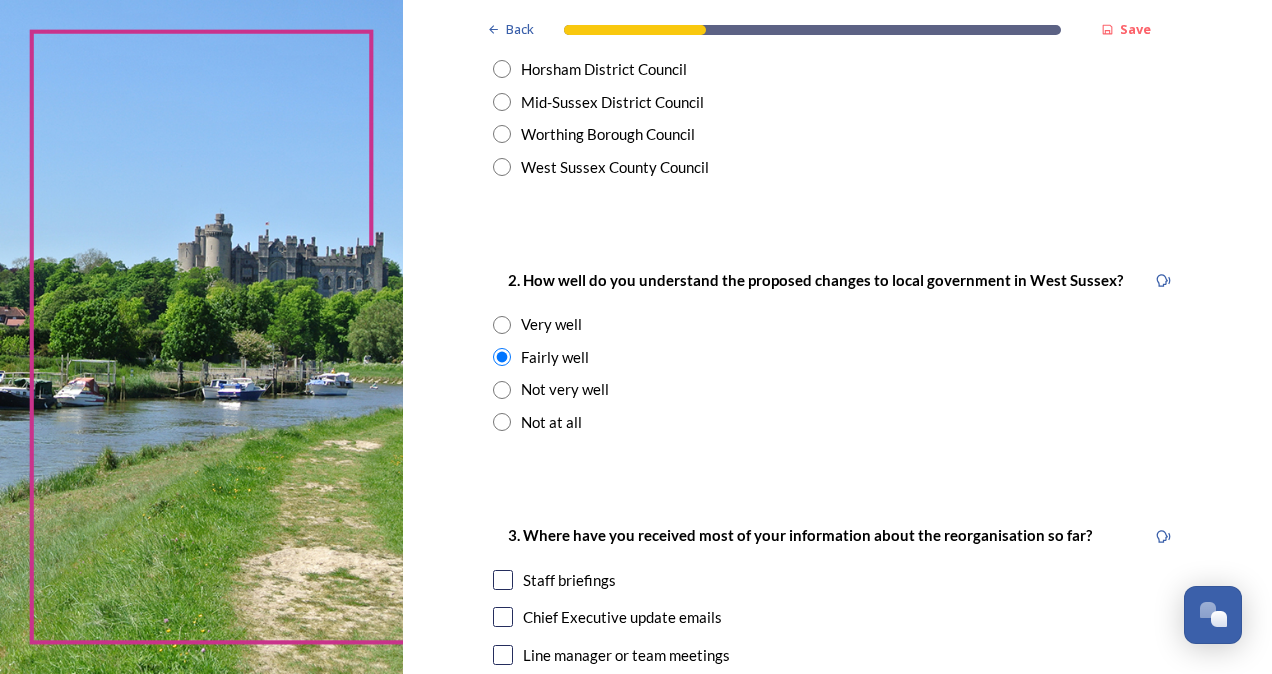 click on "Back Save You and your local area Are you responding as a.... * Resident or someone who works in West Sussex Member of staff from one of the councils within West Sussex (district, borough or county) Local organisation, charity or community group Local business Other stakeholder 1. Which council is your employer? * Adur District Council Arun District Council Chichester District Council Crawley Borough Council Horsham District Council Mid-Sussex District Council Worthing Borough Council West Sussex County Council 2. How well do you understand the proposed changes to local government in West Sussex? Very well Fairly well Not very well Not at all 3. Where have you received most of your information about the reorganisation so far? Staff briefings Chief Executive update emails Line manager or team meetings Colleagues Intranet Council webpage Union update Local Government Association (LGA) webpage GOV.UK webpage I haven't received any information Other Continue   Back Powered by" at bounding box center (837, 303) 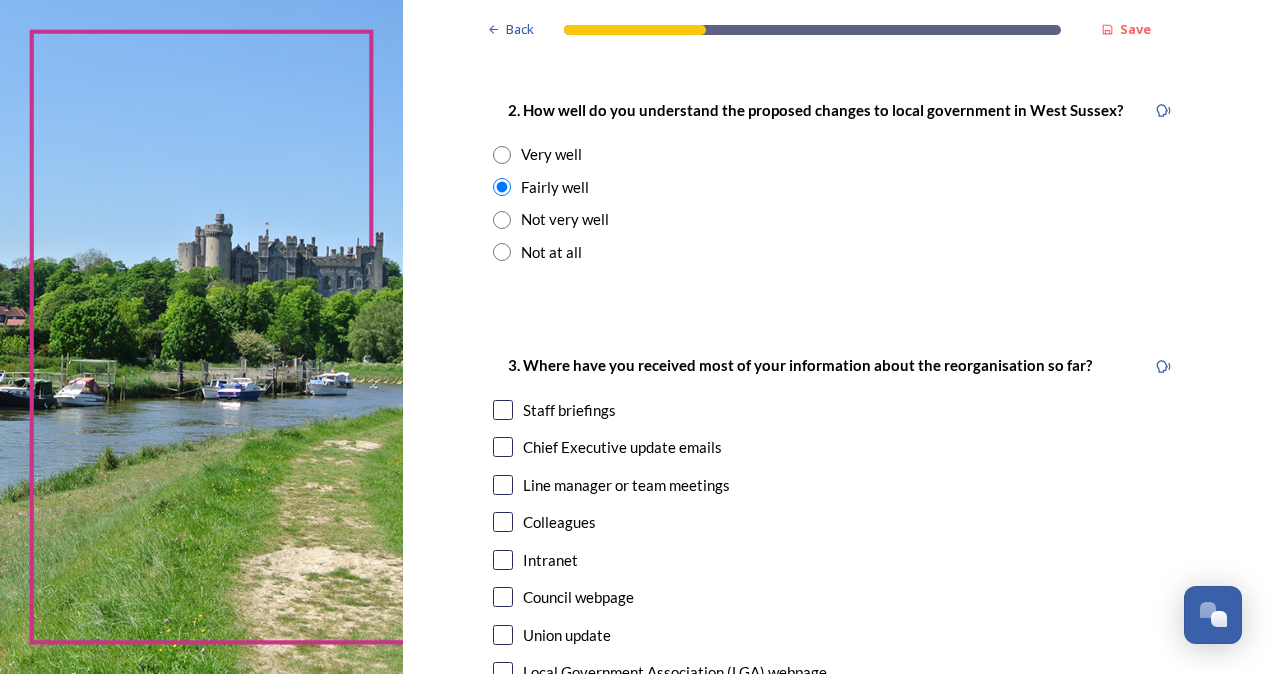 scroll, scrollTop: 800, scrollLeft: 0, axis: vertical 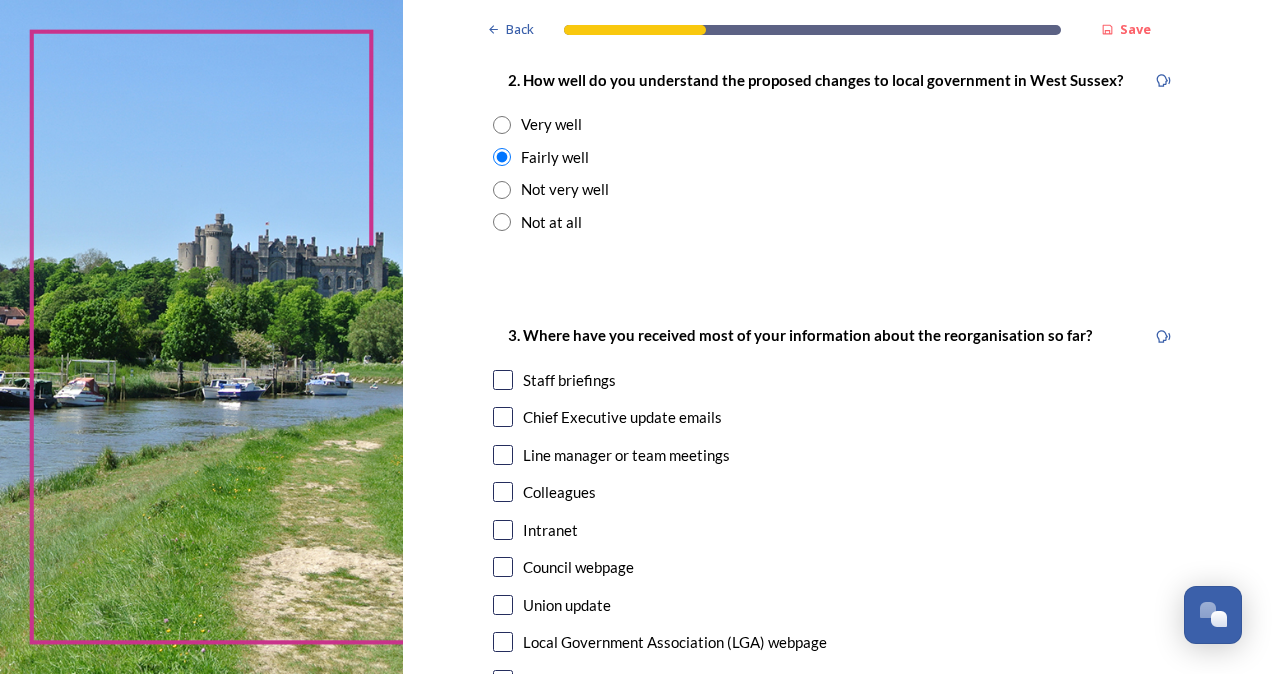 click at bounding box center (503, 417) 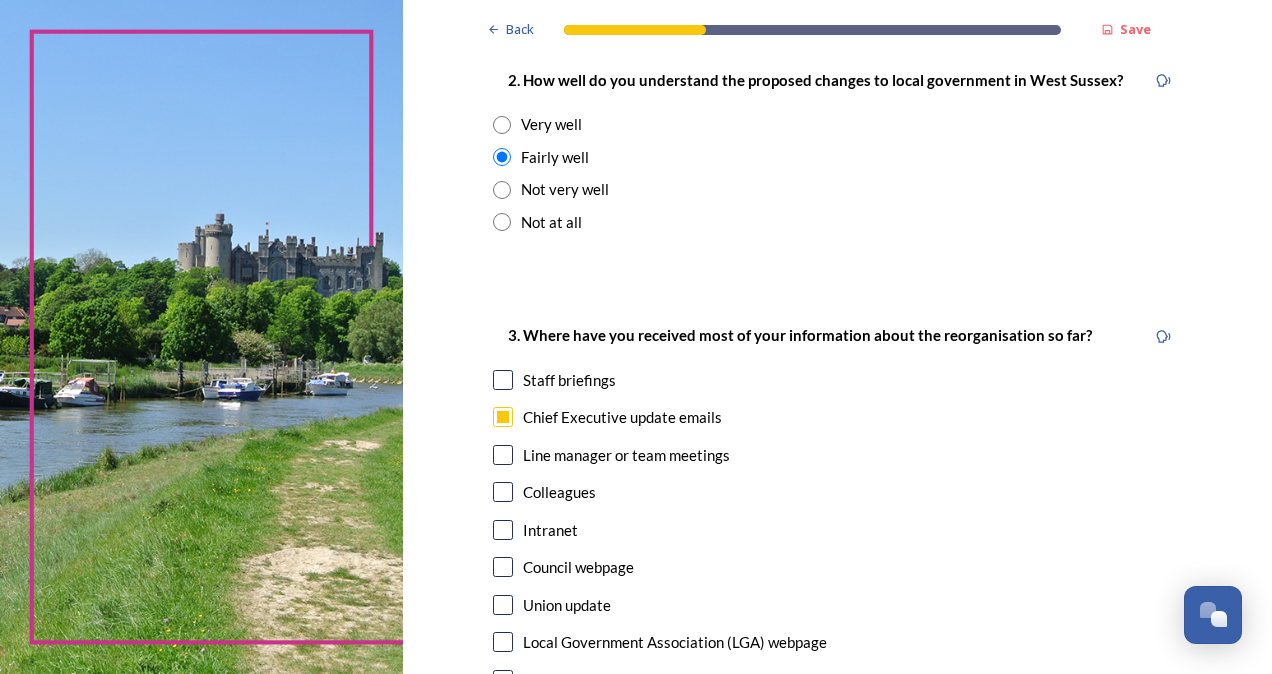 click at bounding box center [503, 380] 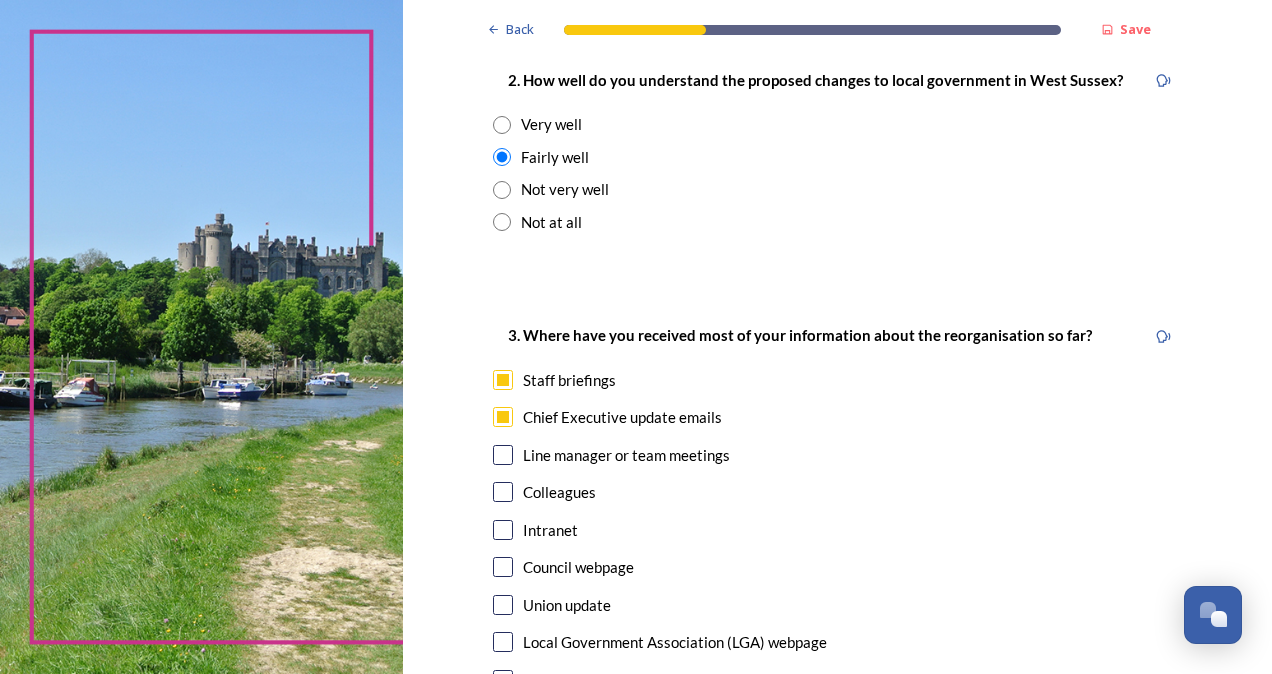 click on "Back Save You and your local area Are you responding as a.... * Resident or someone who works in West Sussex Member of staff from one of the councils within West Sussex (district, borough or county) Local organisation, charity or community group Local business Other stakeholder 1. Which council is your employer? * Adur District Council Arun District Council Chichester District Council Crawley Borough Council Horsham District Council Mid-Sussex District Council Worthing Borough Council West Sussex County Council 2. How well do you understand the proposed changes to local government in West Sussex? Very well Fairly well Not very well Not at all 3. Where have you received most of your information about the reorganisation so far? Staff briefings Chief Executive update emails Line manager or team meetings Colleagues Intranet Council webpage Union update Local Government Association (LGA) webpage GOV.UK webpage I haven't received any information Other Continue   Back Powered by" at bounding box center [837, 103] 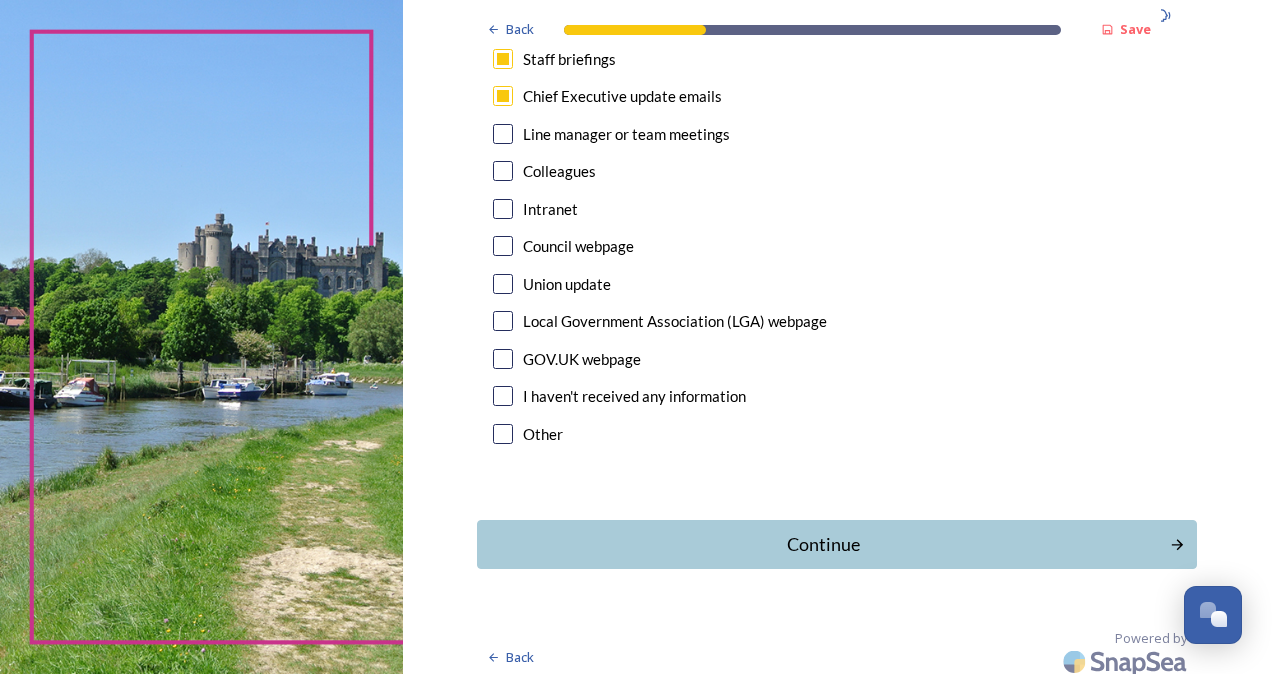 scroll, scrollTop: 1131, scrollLeft: 0, axis: vertical 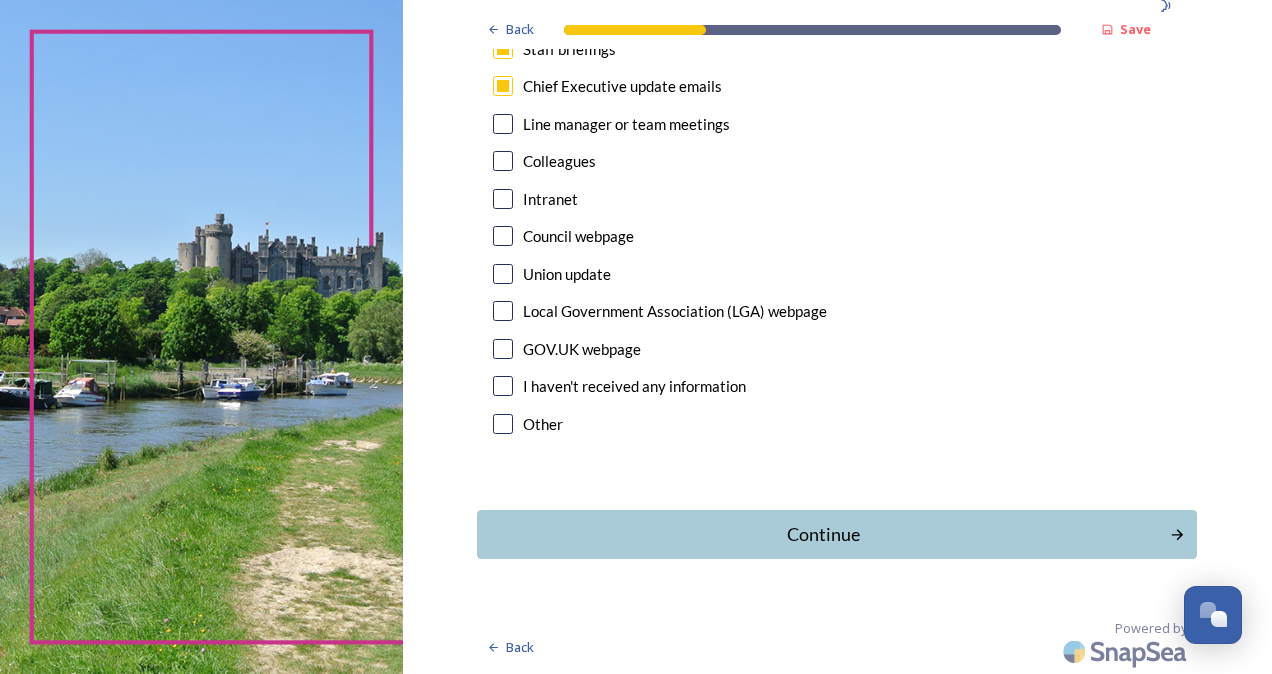 click on "Continue" at bounding box center [823, 534] 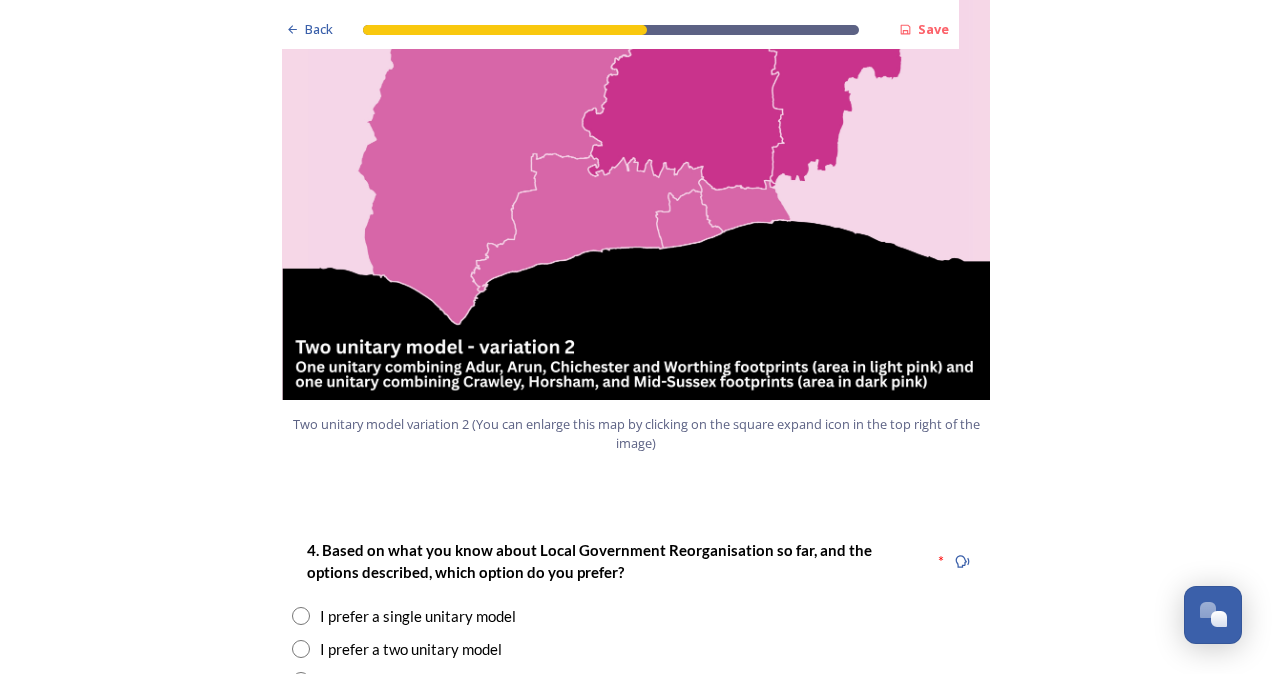 scroll, scrollTop: 2400, scrollLeft: 0, axis: vertical 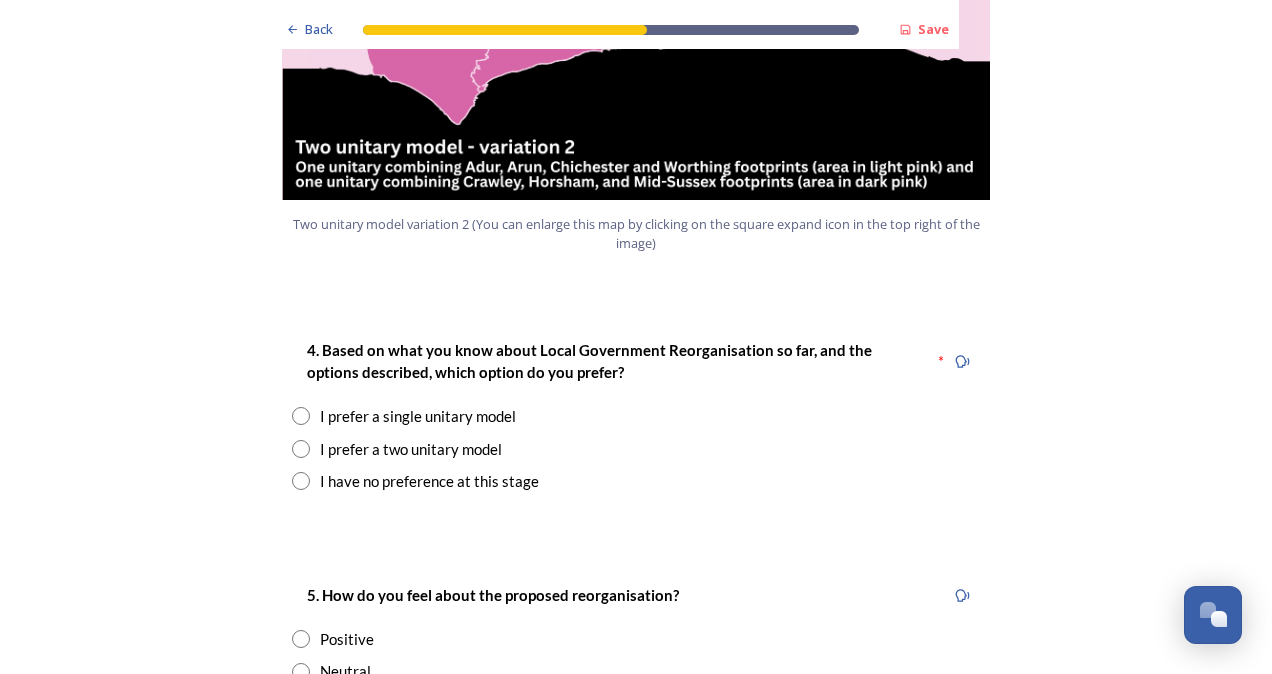click at bounding box center [301, 449] 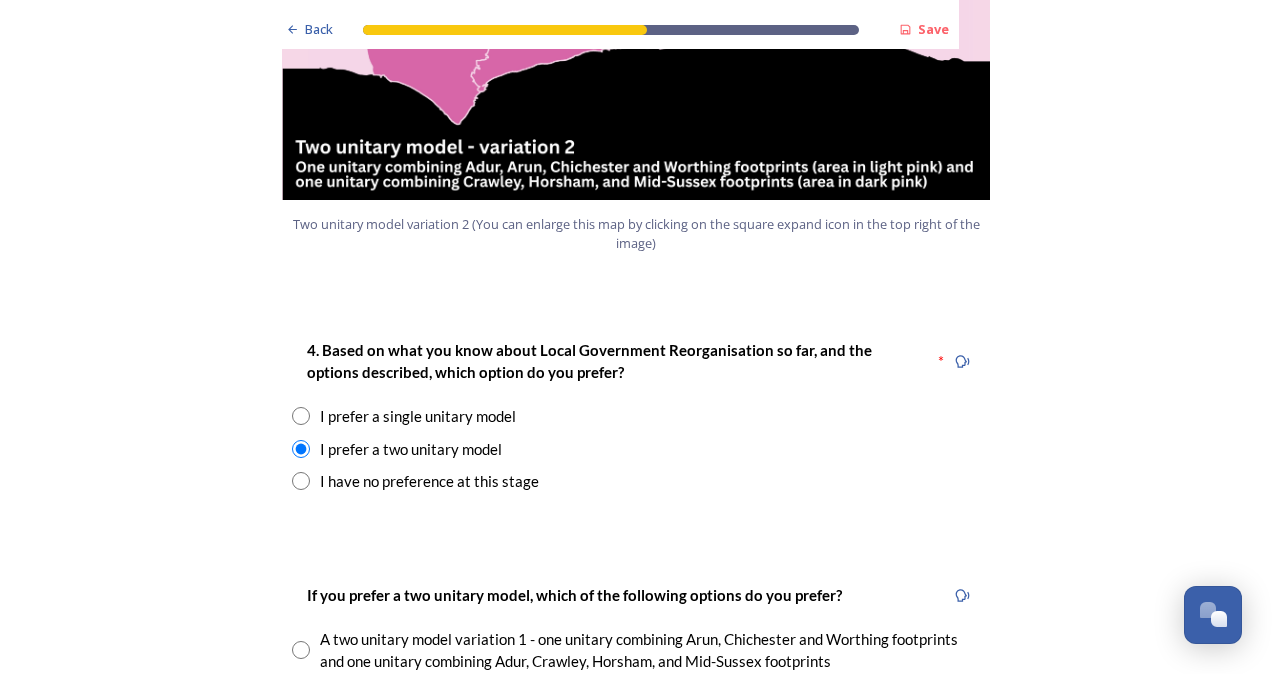 click on "If you prefer a two unitary model, which of the following options do you prefer? A two unitary model variation 1 - one unitary combining Arun, Chichester and Worthing footprints and one unitary combining Adur, Crawley, Horsham, and Mid-Sussex footprints  A two unitary model variation 2 - one unitary combining Adur, Arun, Chichester and Worthing footprints and one unitary combining Crawley, Horsham, and Mid-Sussex footprints I have no preference at this stage" at bounding box center [636, 672] 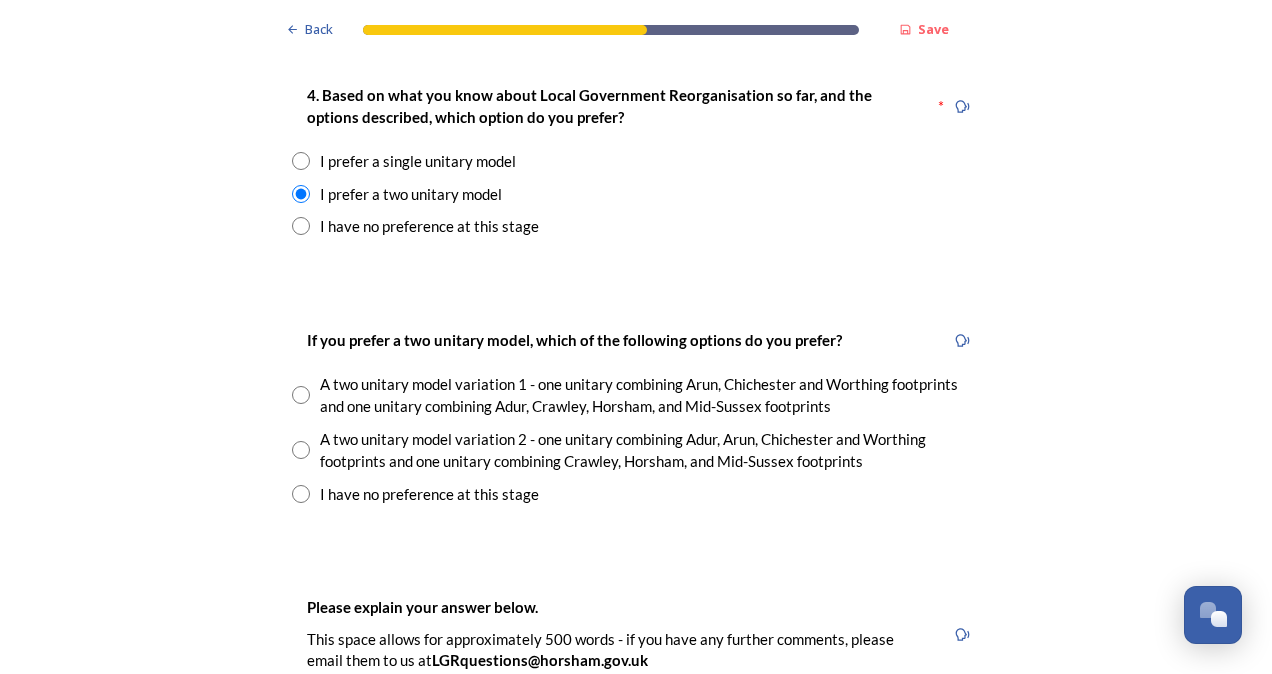 scroll, scrollTop: 2700, scrollLeft: 0, axis: vertical 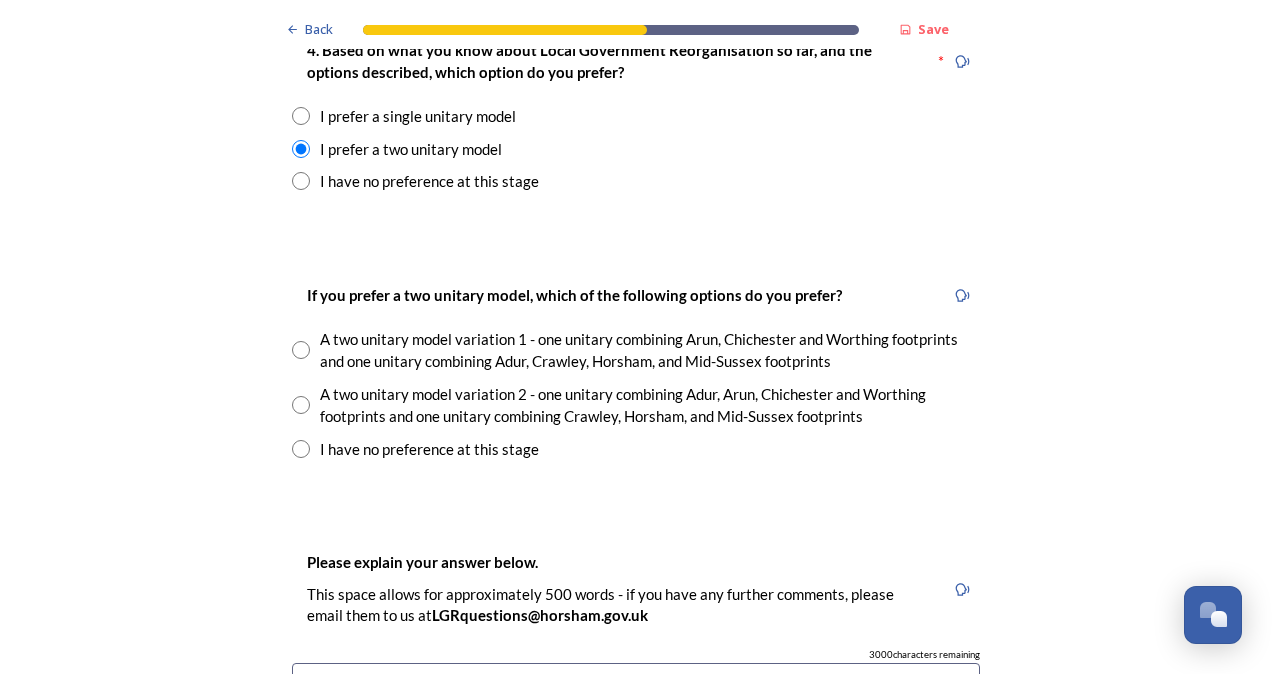 click at bounding box center [301, 350] 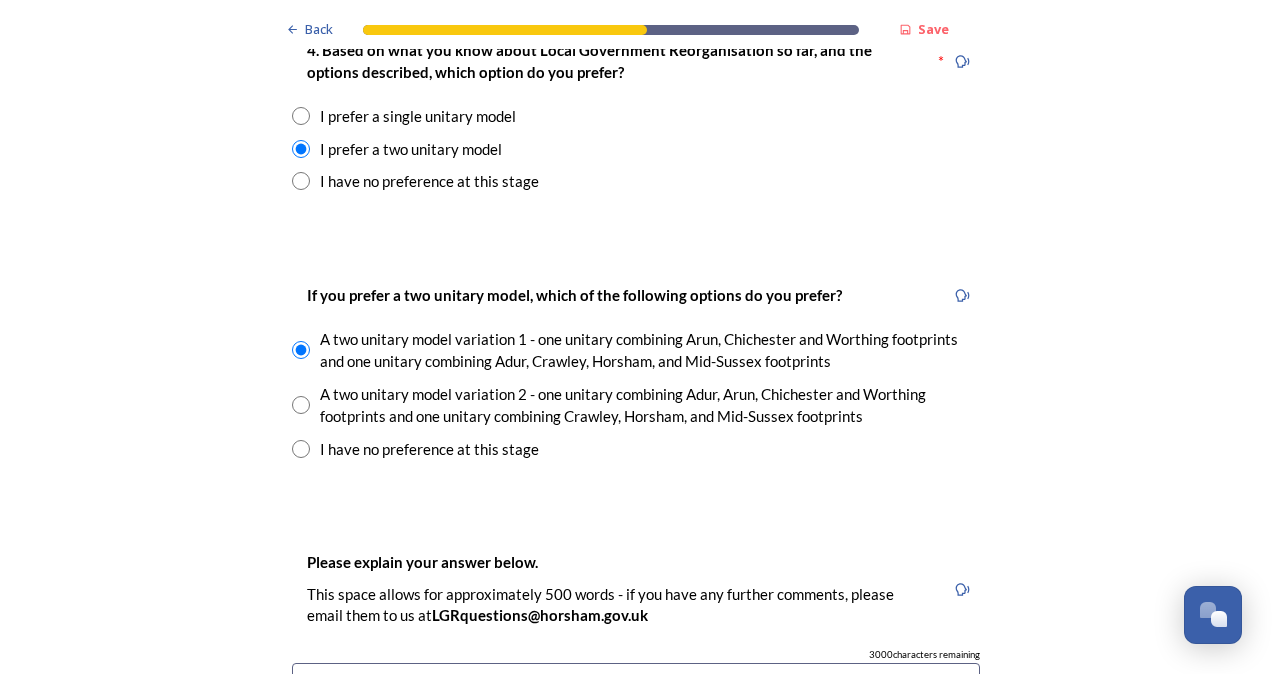 click on "Back Save Prioritising future services As explained on our  Shaping West Sussex hub , Local Government Reorganisation for West Sussex means that the county, district and borough councils will be replaced with one, or more than one, single-tier council (referred to as a unitary council) to deliver all your services.  Options currently being explored within West Sussex are detailed on our  hub , but map visuals can be found below. A single county unitary , bringing the County Council and all seven District and Borough Councils services together to form a new unitary council for West Sussex. Single unitary model (You can enlarge this map by clicking on the square expand icon in the top right of the image) Two unitary option, variation 1  -   one unitary combining Arun, Chichester and Worthing footprints and one unitary combining Adur, Crawley, Horsham, and Mid-Sussex footprints. Two unitary model variation 1 (You can enlarge this map by clicking on the square expand icon in the top right of the image) * 3000 3" at bounding box center (636, 657) 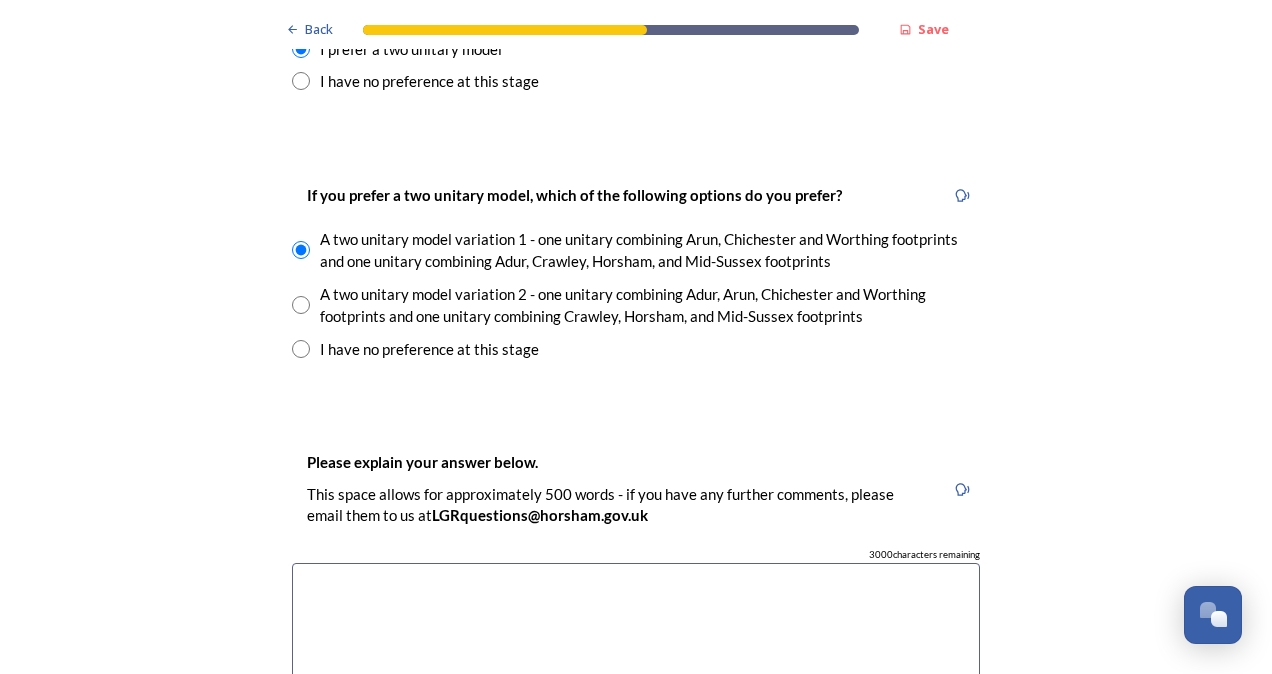 scroll, scrollTop: 2900, scrollLeft: 0, axis: vertical 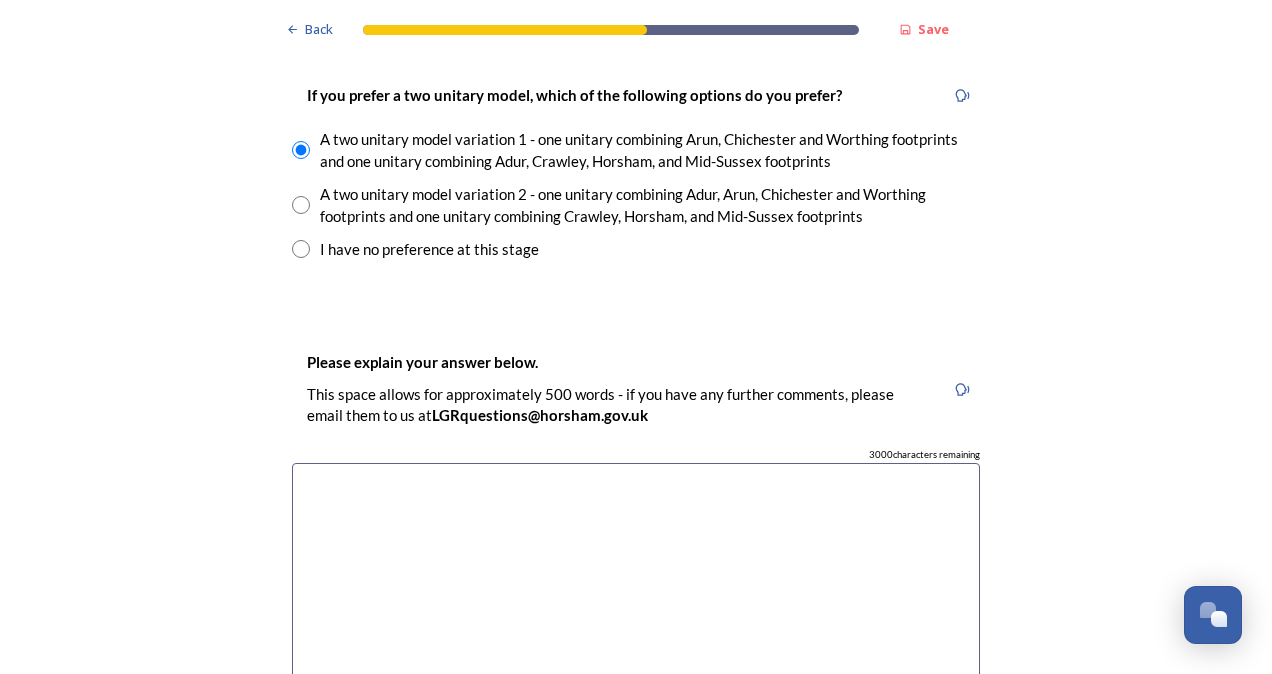 click at bounding box center (636, 575) 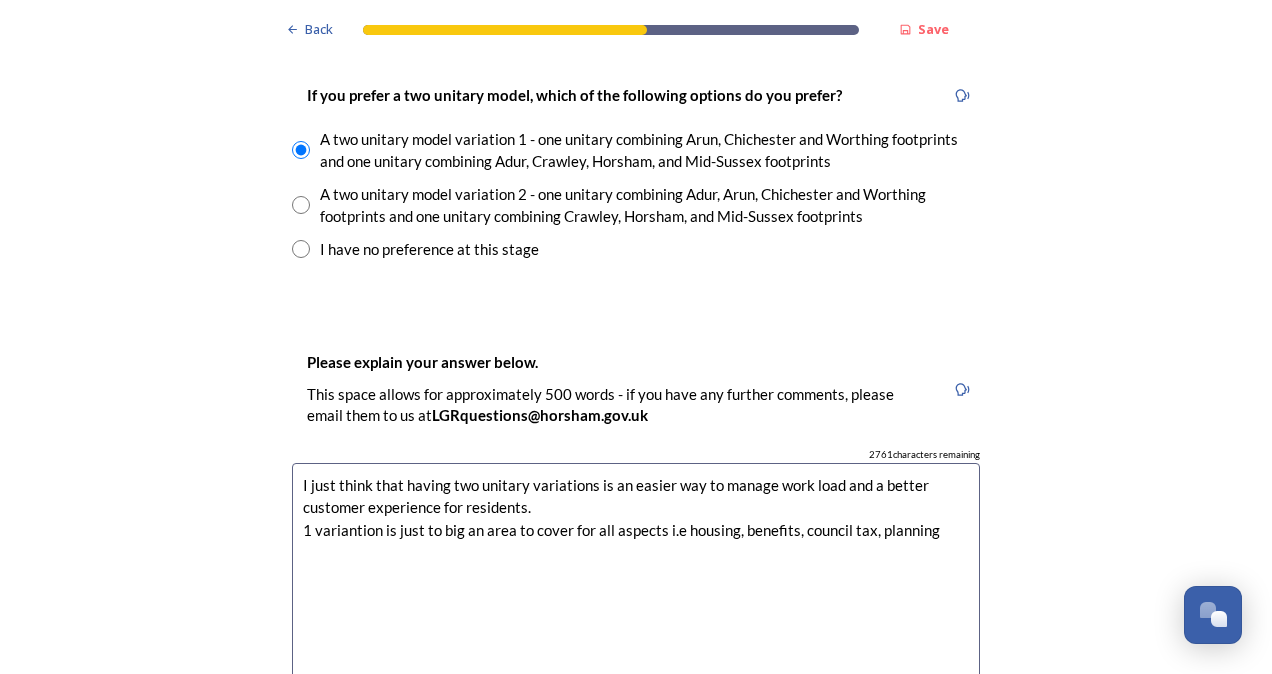 click on "I just think that having two unitary variations is an easier way to manage work load and a better customer experience for residents.
1 variantion is just to big an area to cover for all aspects i.e housing, benefits, council tax, planning" at bounding box center (636, 575) 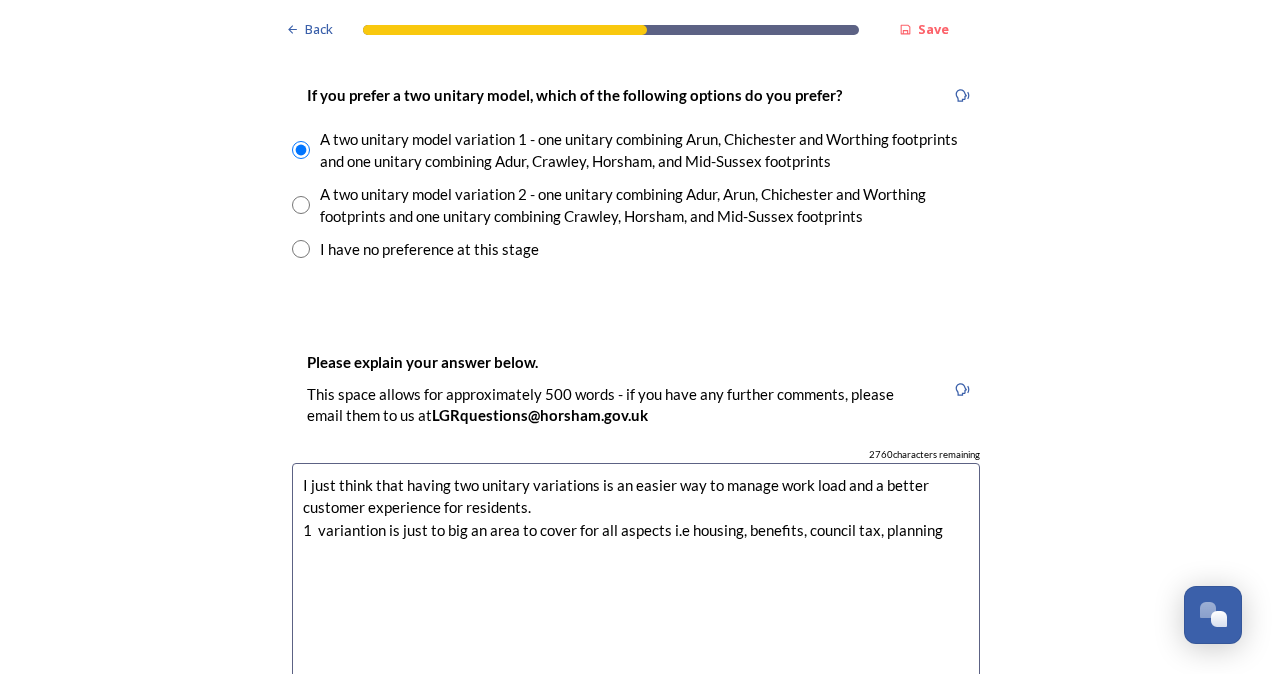 click on "I just think that having two unitary variations is an easier way to manage work load and a better customer experience for residents.
1  variantion is just to big an area to cover for all aspects i.e housing, benefits, council tax, planning" at bounding box center (636, 575) 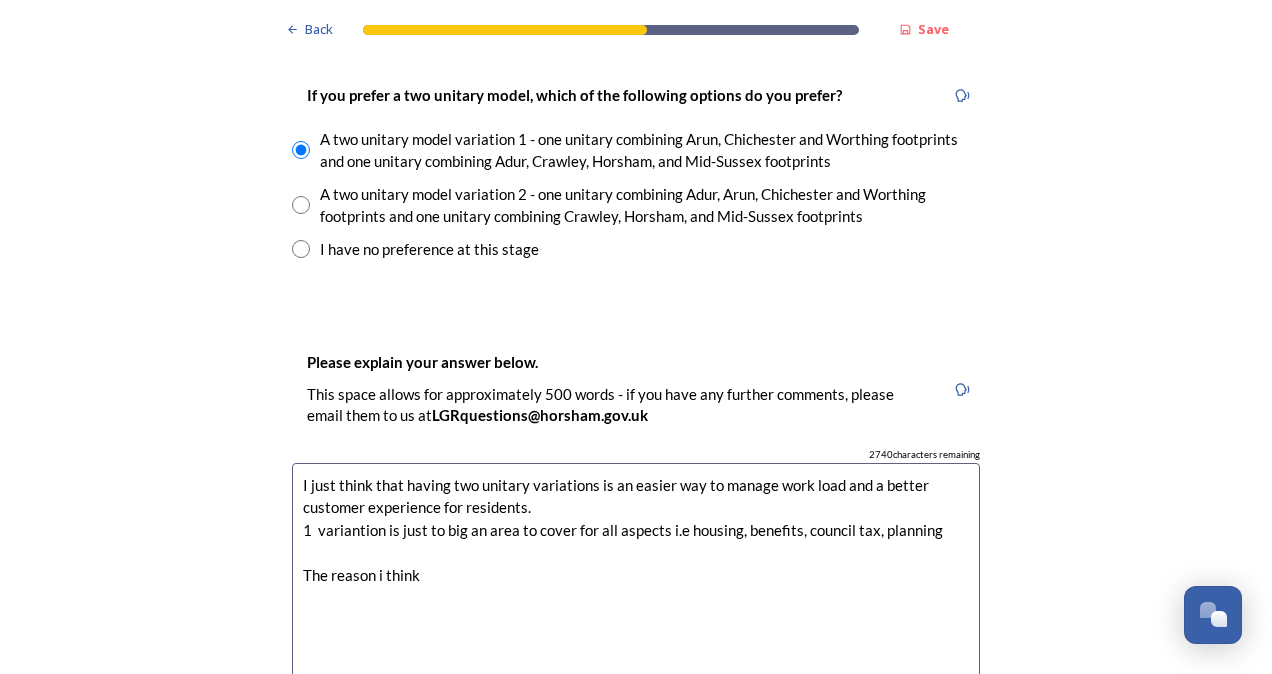 click on "I just think that having two unitary variations is an easier way to manage work load and a better customer experience for residents.
1  variantion is just to big an area to cover for all aspects i.e housing, benefits, council tax, planning
The reason i think" at bounding box center (636, 575) 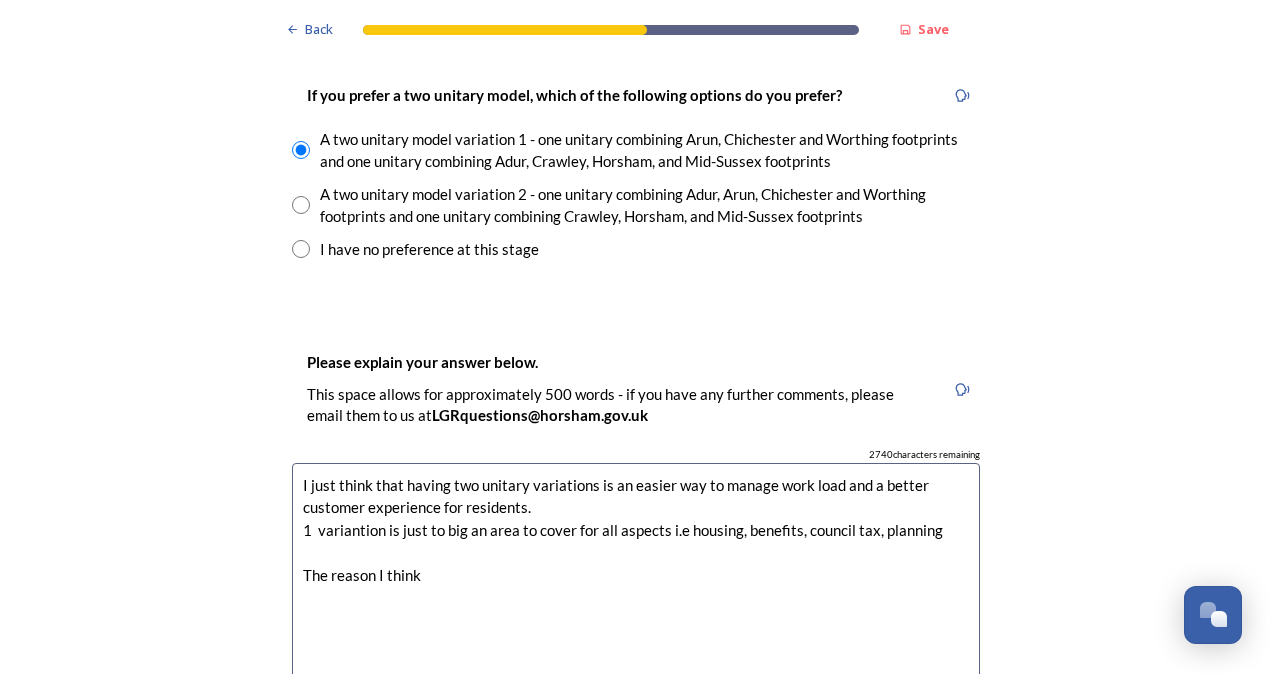click on "I just think that having two unitary variations is an easier way to manage work load and a better customer experience for residents.
1  variantion is just to big an area to cover for all aspects i.e housing, benefits, council tax, planning
The reason I think" at bounding box center [636, 575] 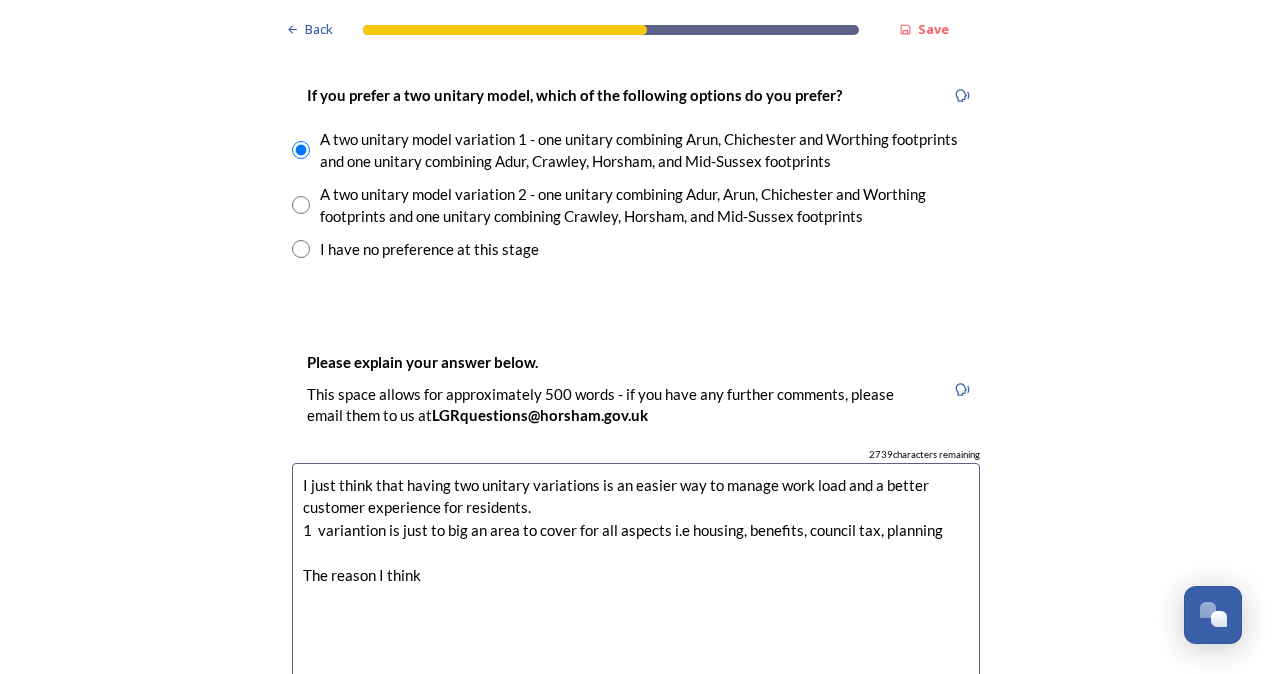 drag, startPoint x: 306, startPoint y: 528, endPoint x: 373, endPoint y: 530, distance: 67.02985 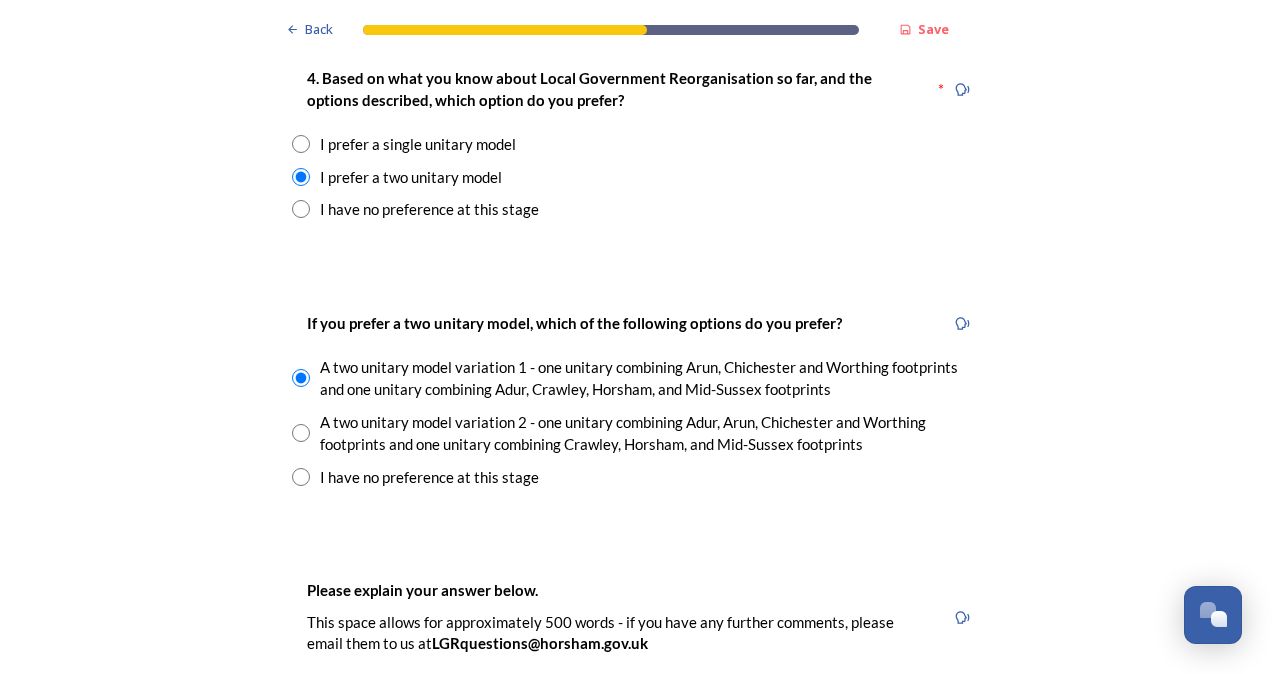 scroll, scrollTop: 2800, scrollLeft: 0, axis: vertical 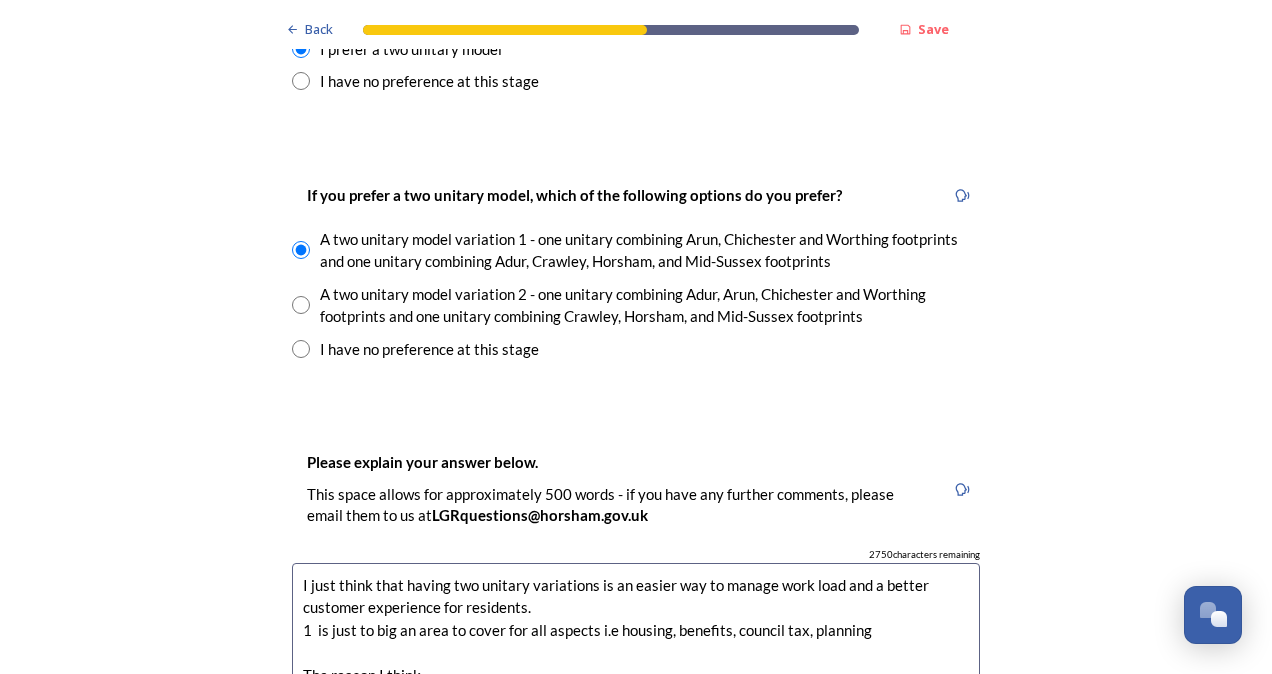 click on "I just think that having two unitary variations is an easier way to manage work load and a better customer experience for residents.
1  is just to big an area to cover for all aspects i.e housing, benefits, council tax, planning
The reason I think" at bounding box center (636, 675) 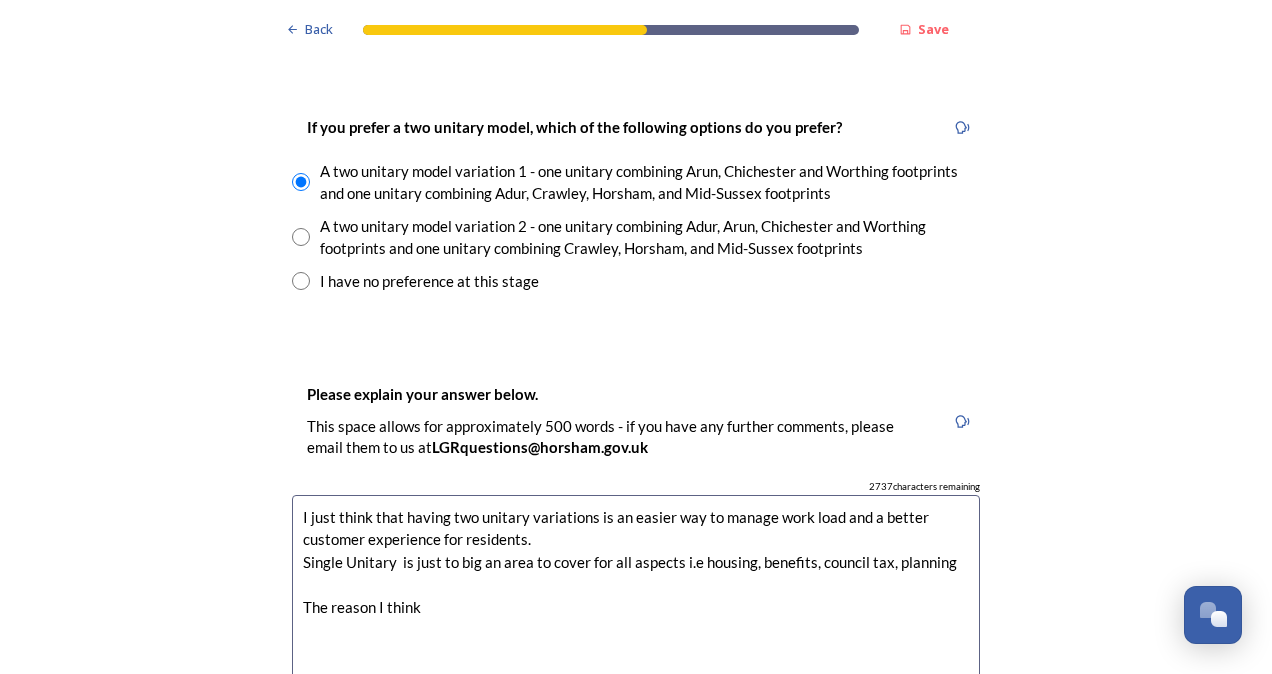scroll, scrollTop: 2900, scrollLeft: 0, axis: vertical 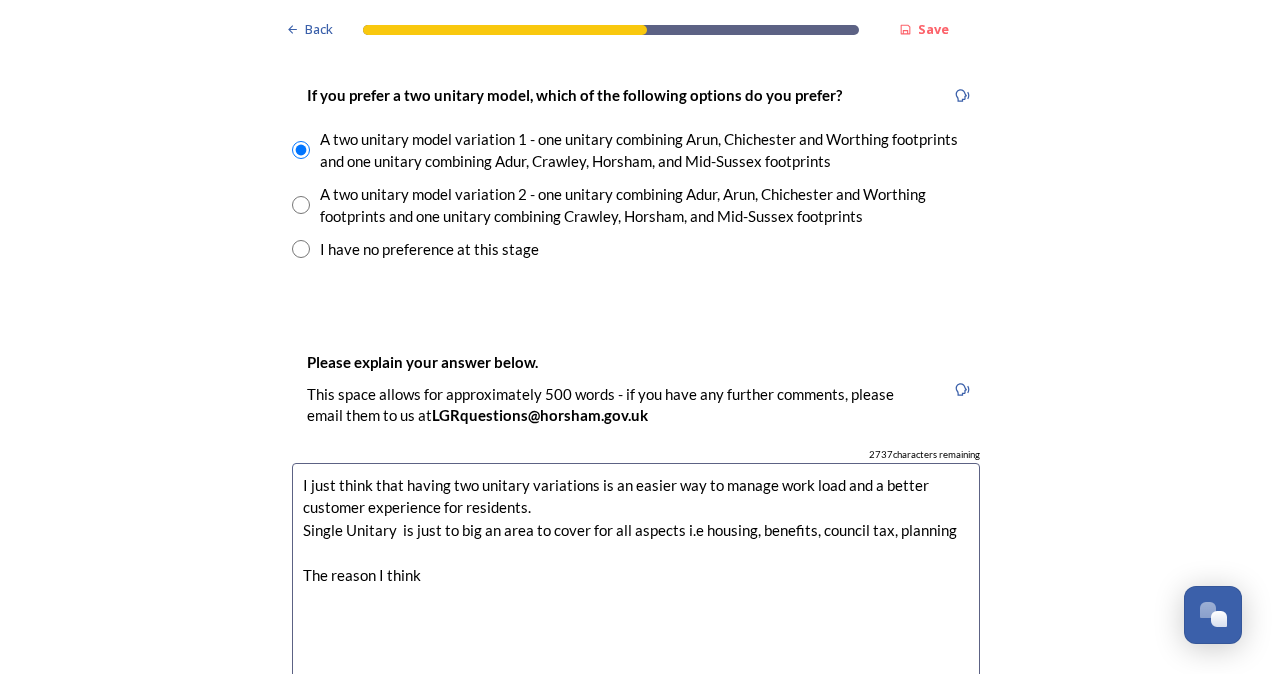 click on "I just think that having two unitary variations is an easier way to manage work load and a better customer experience for residents.
Single Unitary  is just to big an area to cover for all aspects i.e housing, benefits, council tax, planning
The reason I think" at bounding box center [636, 575] 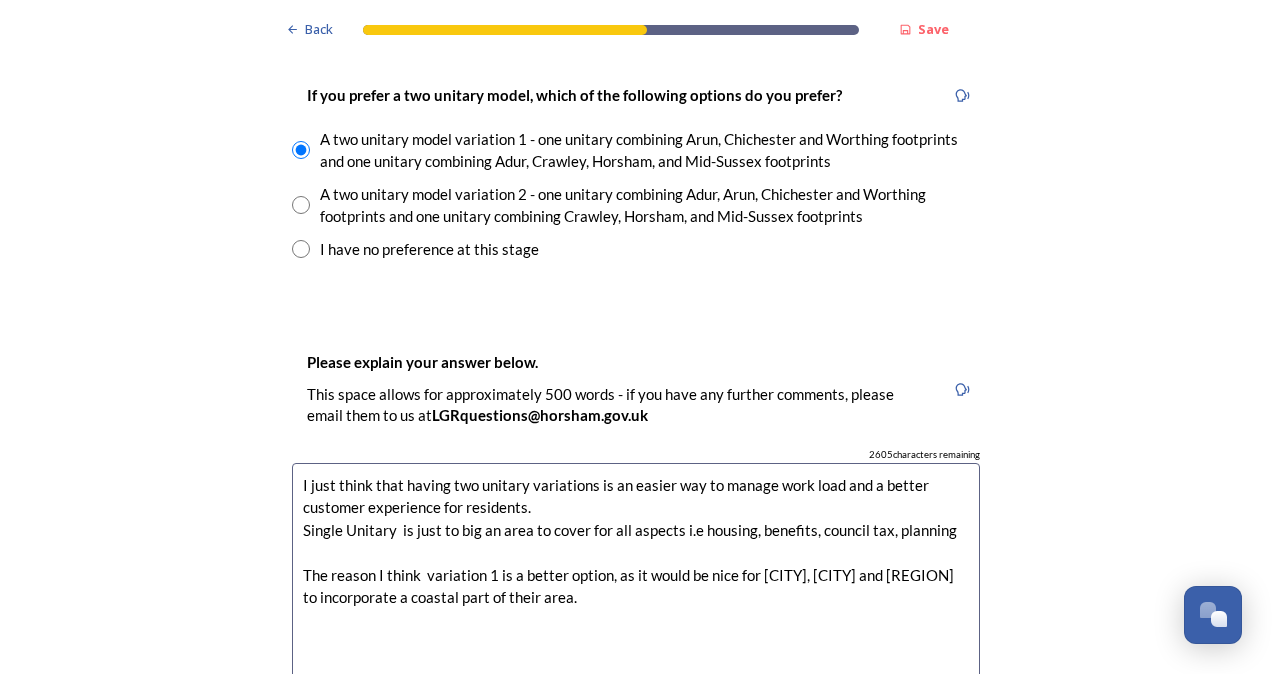 drag, startPoint x: 523, startPoint y: 488, endPoint x: 586, endPoint y: 490, distance: 63.03174 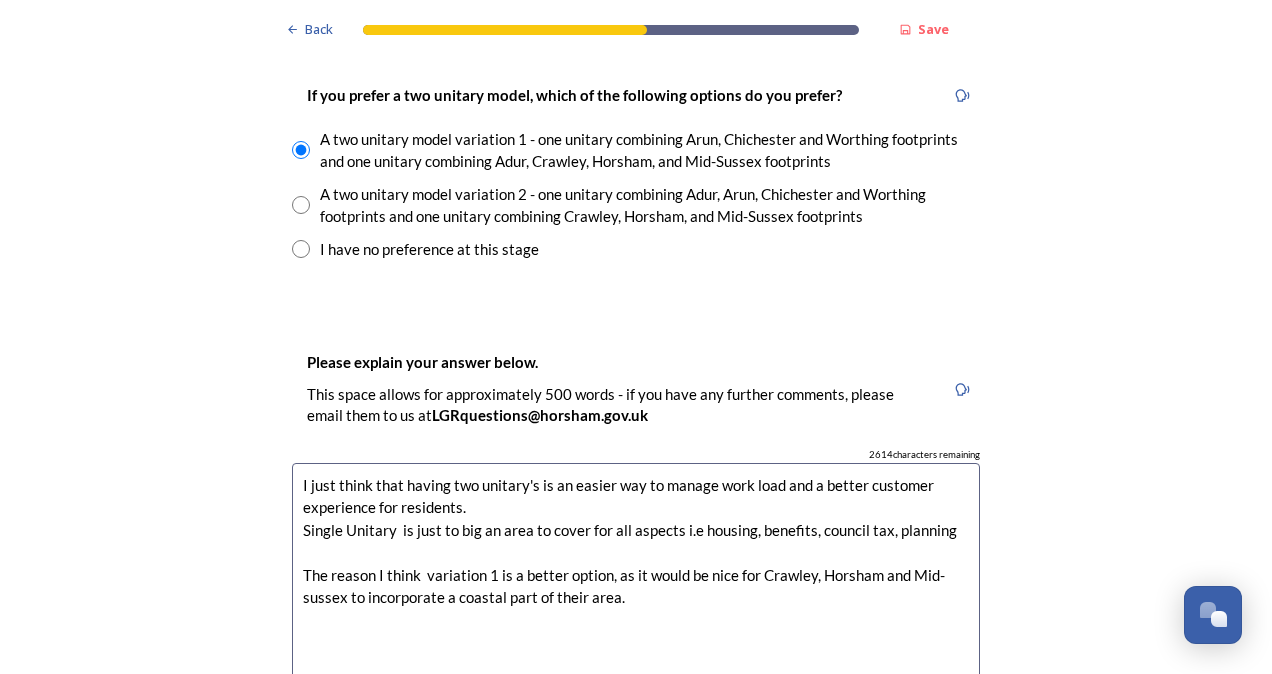 click on "I just think that having two unitary's is an easier way to manage work load and a better customer experience for residents.
Single Unitary  is just to big an area to cover for all aspects i.e housing, benefits, council tax, planning
The reason I think  variation 1 is a better option, as it would be nice for Crawley, Horsham and Mid-sussex to incorporate a coastal part of their area." at bounding box center [636, 575] 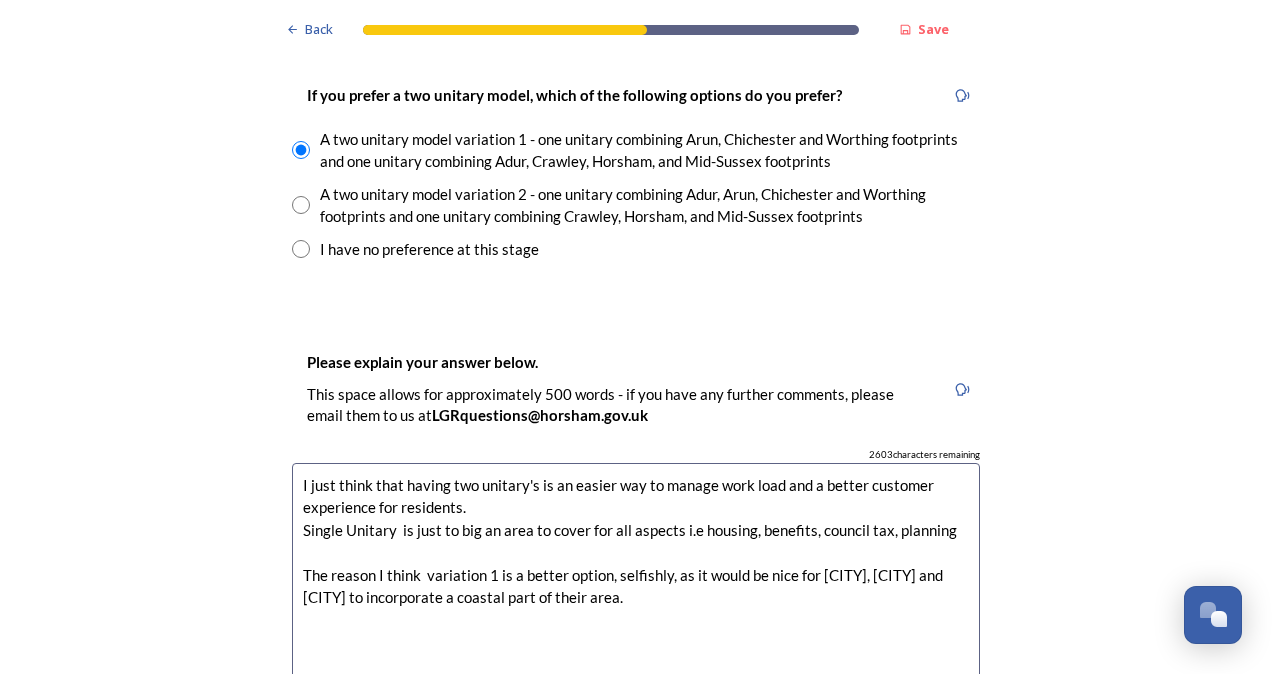 drag, startPoint x: 606, startPoint y: 572, endPoint x: 660, endPoint y: 574, distance: 54.037025 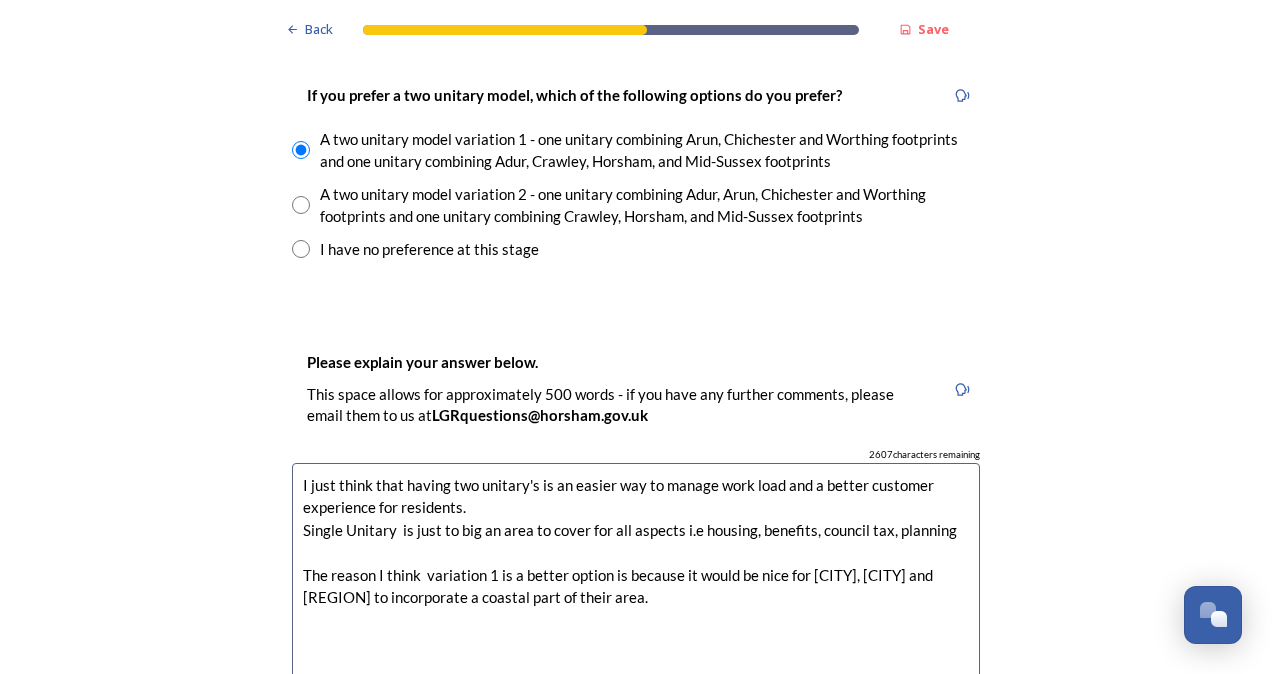 click on "I just think that having two unitary's is an easier way to manage work load and a better customer experience for residents.
Single Unitary  is just to big an area to cover for all aspects i.e housing, benefits, council tax, planning
The reason I think  variation 1 is a better option is because it would be nice for [CITY], [CITY] and [REGION] to incorporate a coastal part of their area." at bounding box center (636, 575) 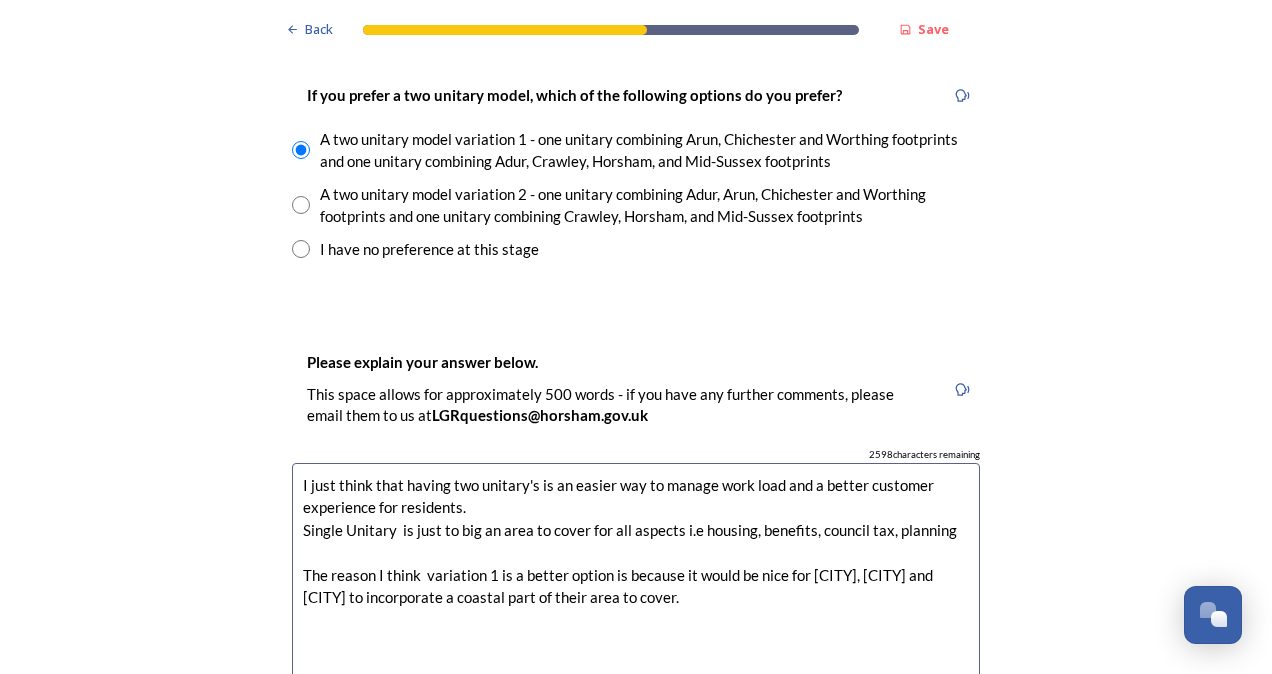 click on "I just think that having two unitary's is an easier way to manage work load and a better customer experience for residents.
Single Unitary  is just to big an area to cover for all aspects i.e housing, benefits, council tax, planning
The reason I think  variation 1 is a better option is because it would be nice for [CITY], [CITY] and [CITY] to incorporate a coastal part of their area to cover." at bounding box center [636, 575] 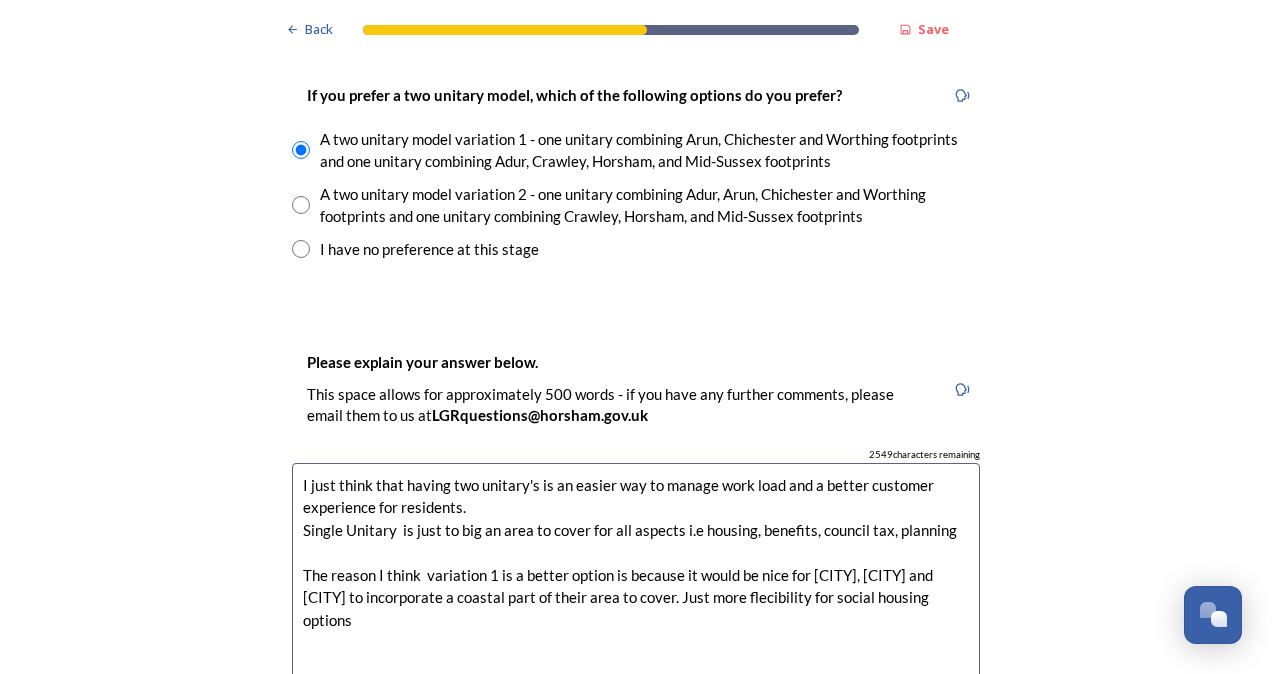 click on "I just think that having two unitary's is an easier way to manage work load and a better customer experience for residents.
Single Unitary  is just to big an area to cover for all aspects i.e housing, benefits, council tax, planning
The reason I think  variation 1 is a better option is because it would be nice for [CITY], [CITY] and [CITY] to incorporate a coastal part of their area to cover. Just more flecibility for social housing options" at bounding box center (636, 575) 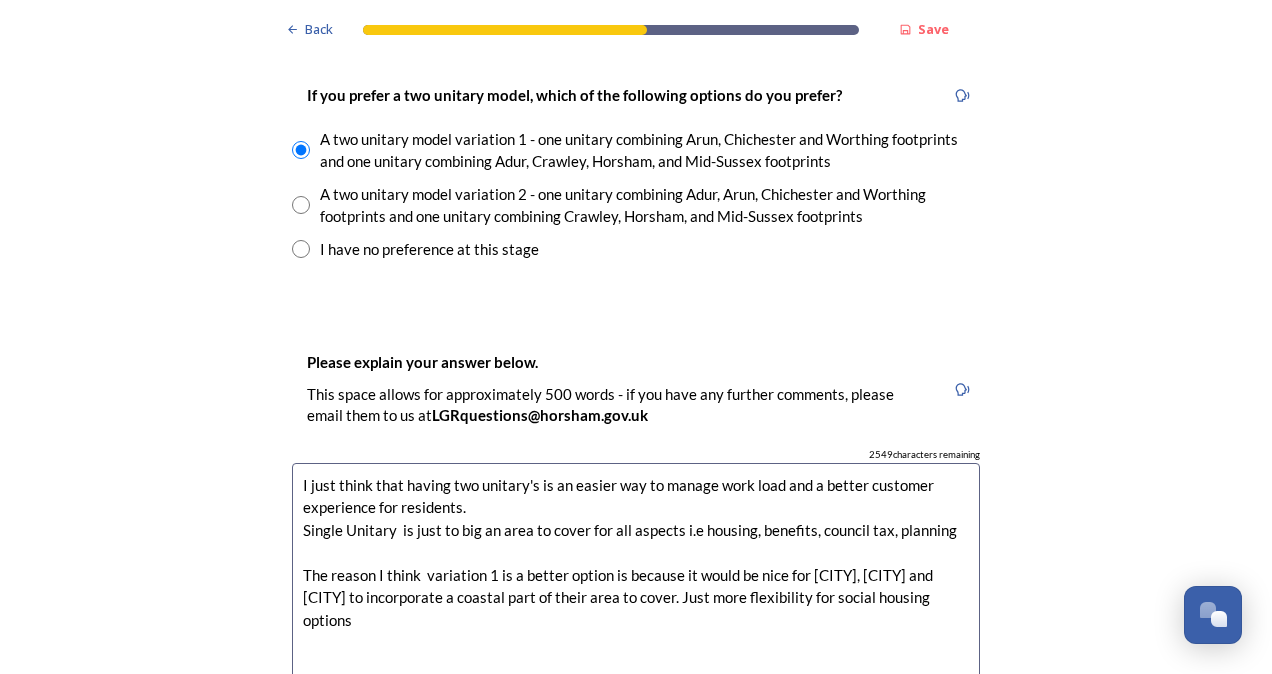 drag, startPoint x: 699, startPoint y: 598, endPoint x: 727, endPoint y: 616, distance: 33.286633 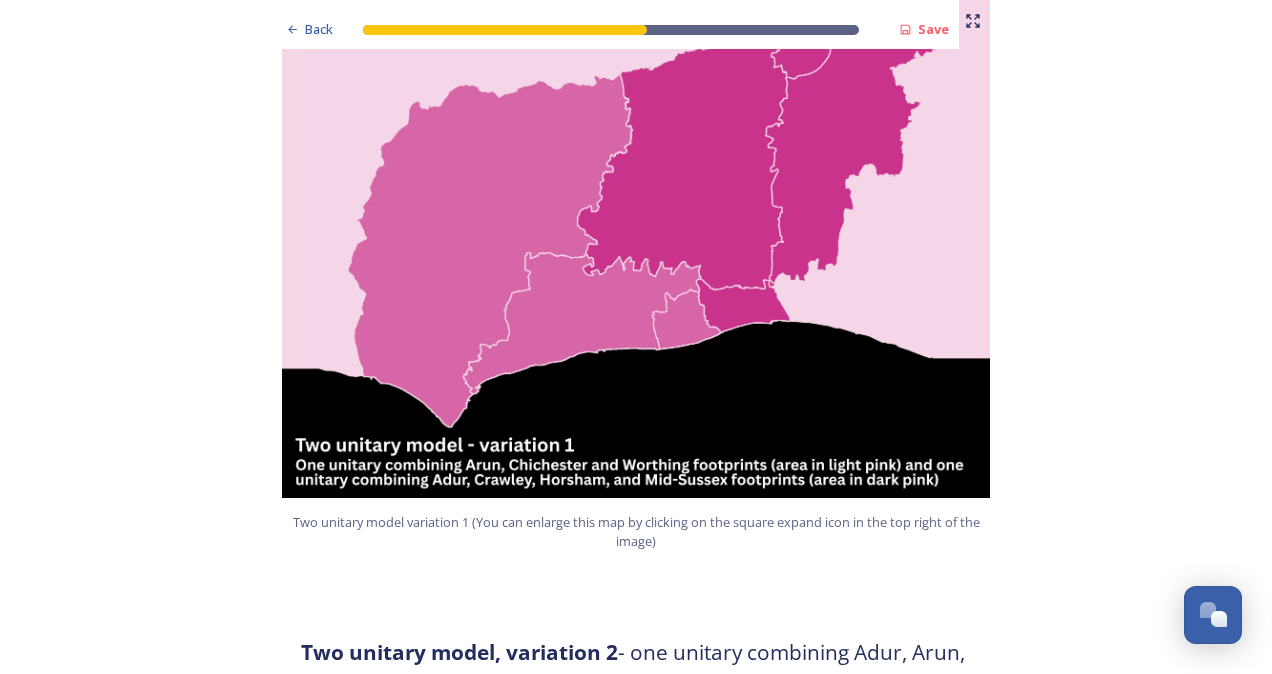 scroll, scrollTop: 1300, scrollLeft: 0, axis: vertical 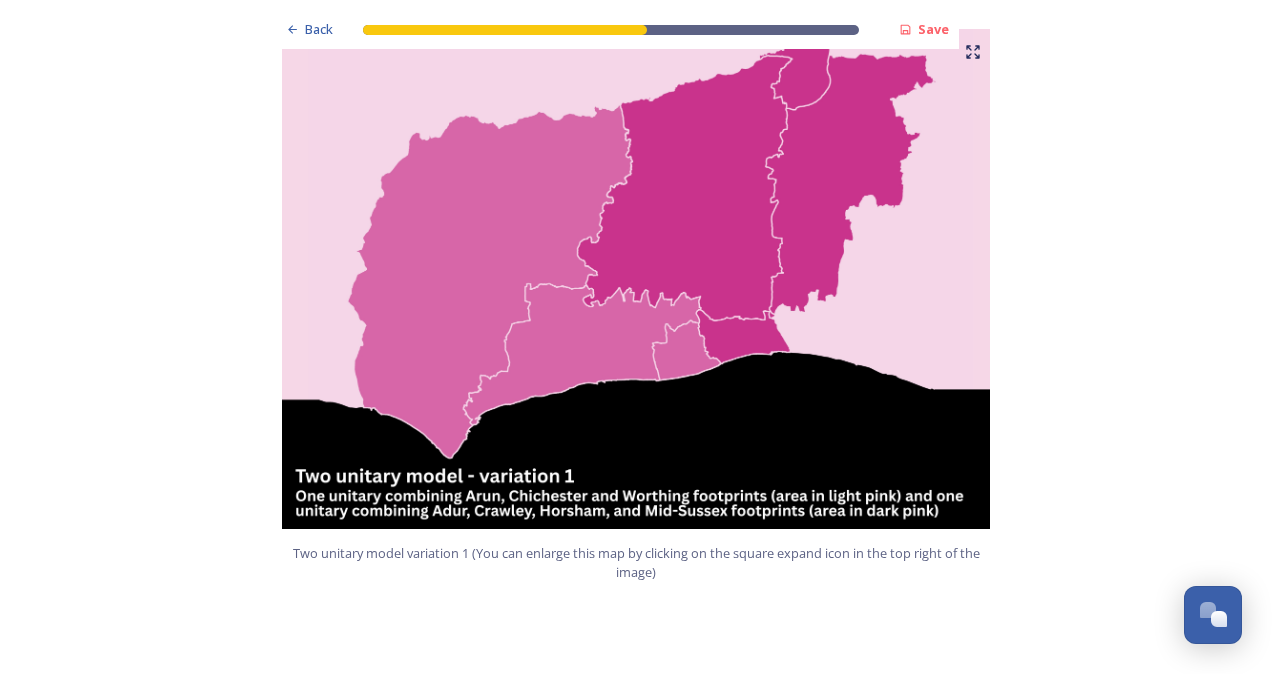type on "I just think that having two unitary's is an easier way to manage work load and a better customer experience for residents.
Single Unitary  is just to big an area to cover for all aspects i.e housing, benefits, council tax, planning
The reason I think  variation 1 is a better option is because it would be nice for [CITY], [CITY] and [CITY] to incorporate a coastal part of their area to cover." 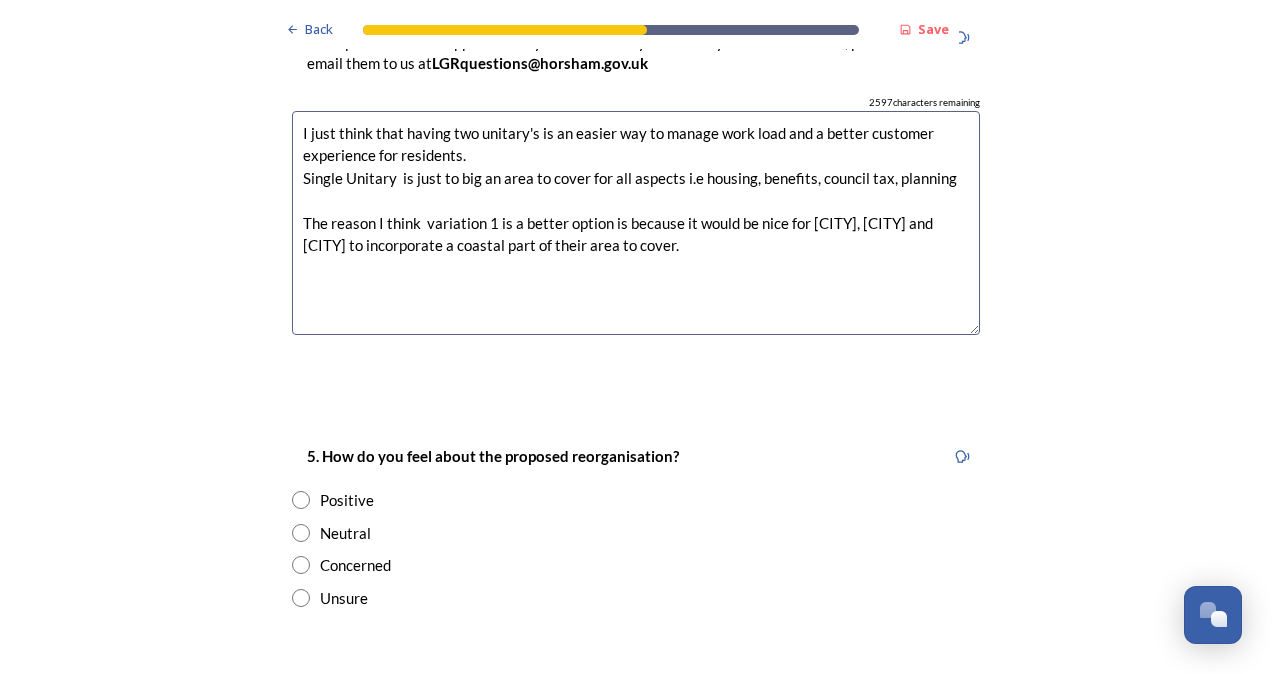 scroll, scrollTop: 3400, scrollLeft: 0, axis: vertical 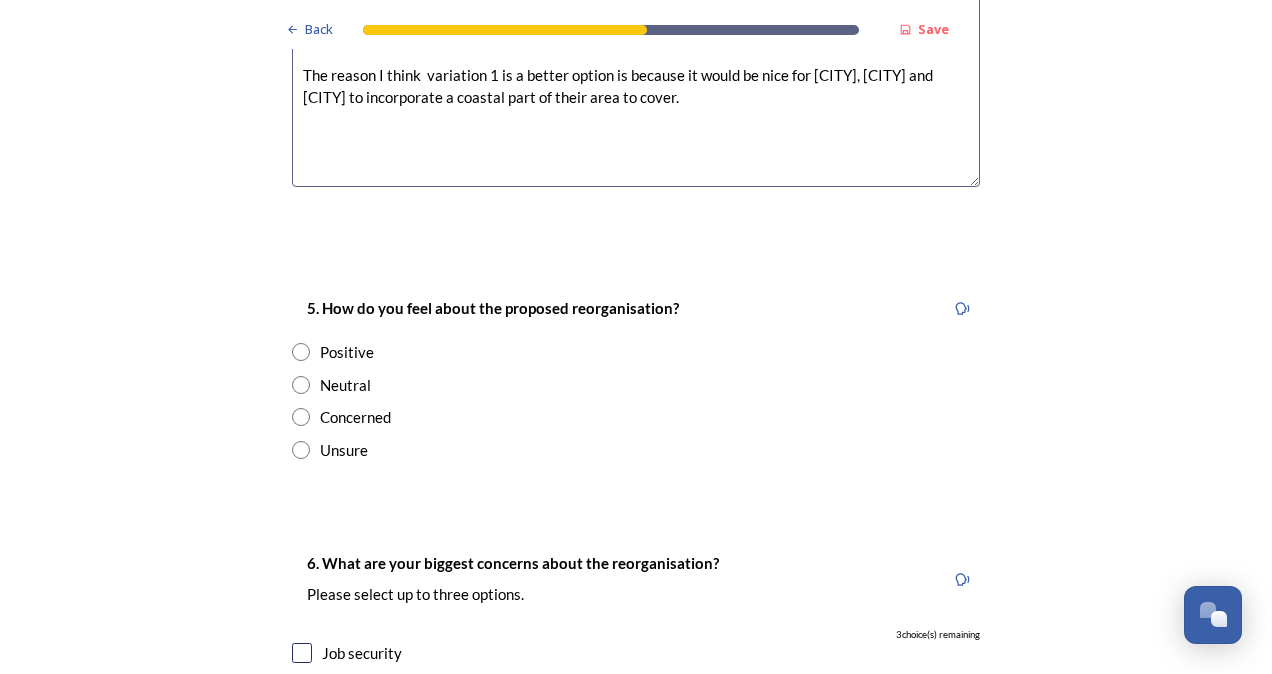 click on "Back Save Prioritising future services As explained on our  Shaping West Sussex hub , Local Government Reorganisation for West Sussex means that the county, district and borough councils will be replaced with one, or more than one, single-tier council (referred to as a unitary council) to deliver all your services.  Options currently being explored within West Sussex are detailed on our  hub , but map visuals can be found below. A single county unitary , bringing the County Council and all seven District and Borough Councils services together to form a new unitary council for West Sussex. Single unitary model (You can enlarge this map by clicking on the square expand icon in the top right of the image) Two unitary option, variation 1  -   one unitary combining Arun, Chichester and Worthing footprints and one unitary combining Adur, Crawley, Horsham, and Mid-Sussex footprints. Two unitary model variation 1 (You can enlarge this map by clicking on the square expand icon in the top right of the image) * [NUMBER]" at bounding box center [636, -43] 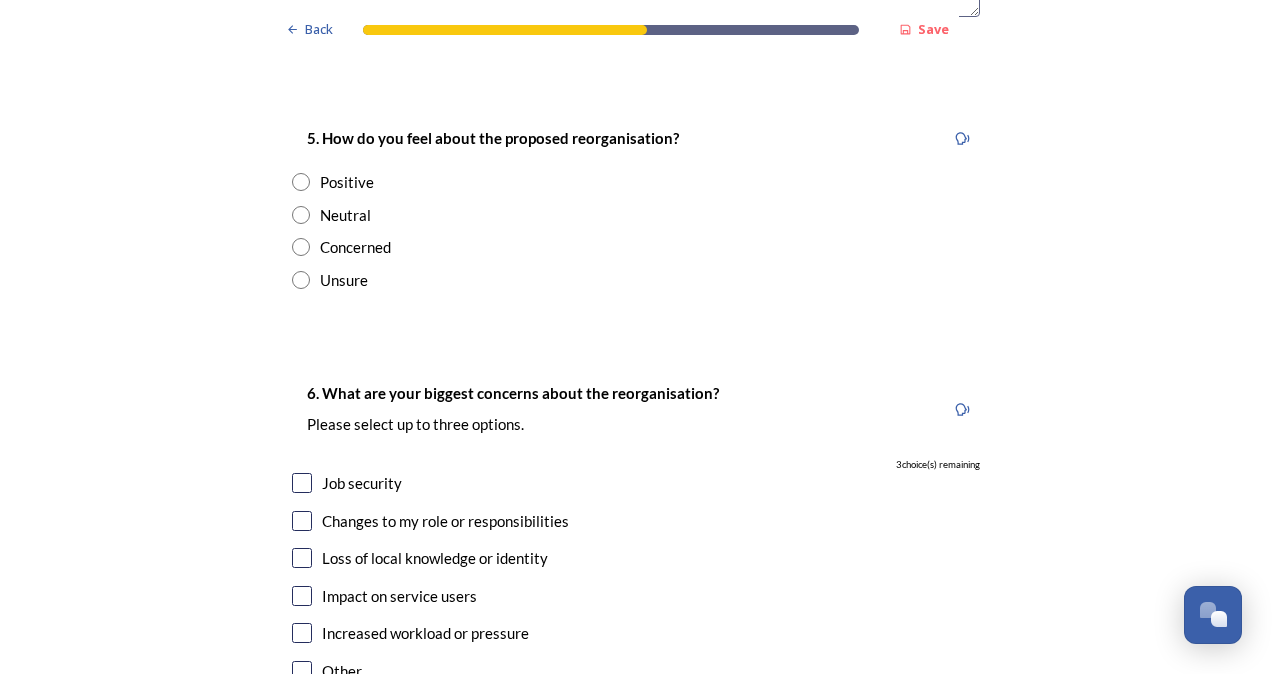 scroll, scrollTop: 3600, scrollLeft: 0, axis: vertical 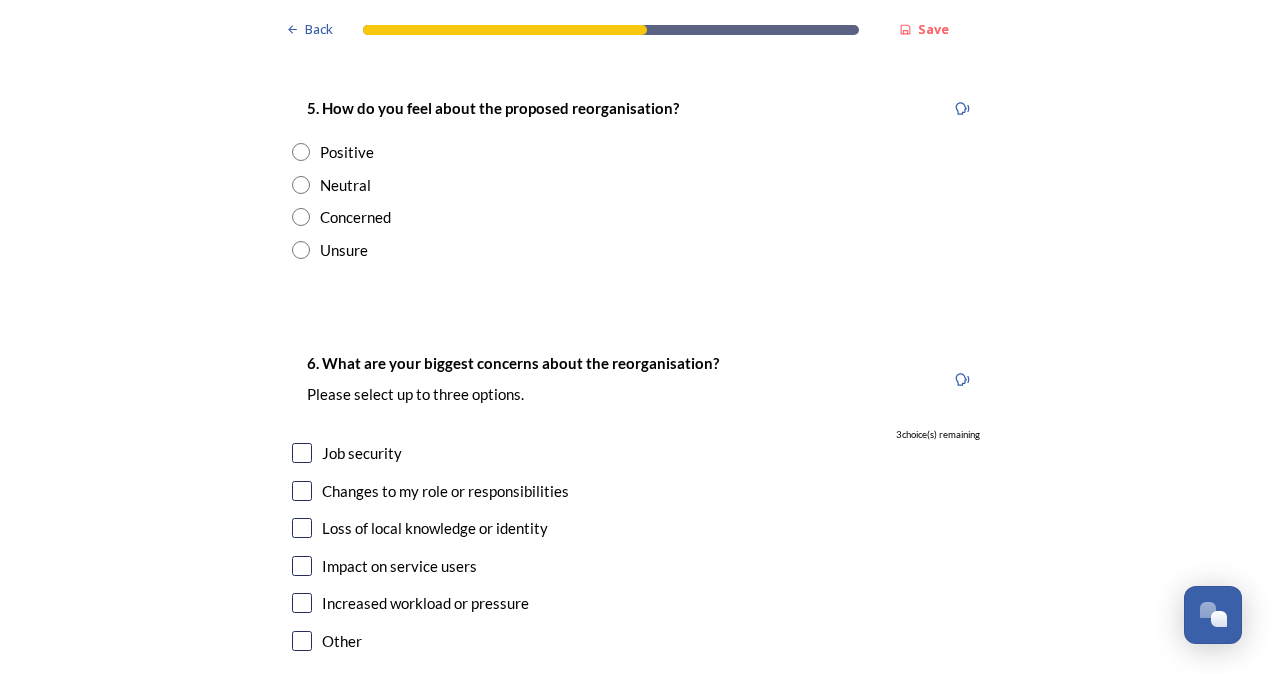 click at bounding box center (301, 185) 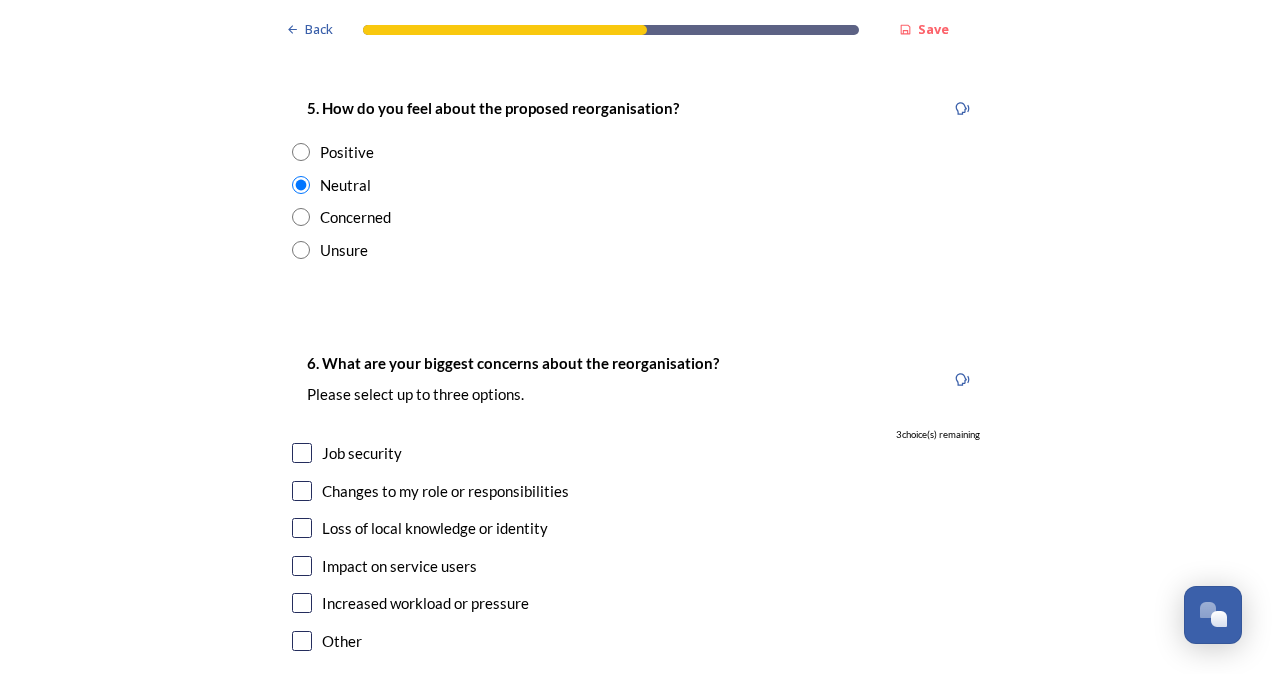 click on "Concerned" at bounding box center [636, 217] 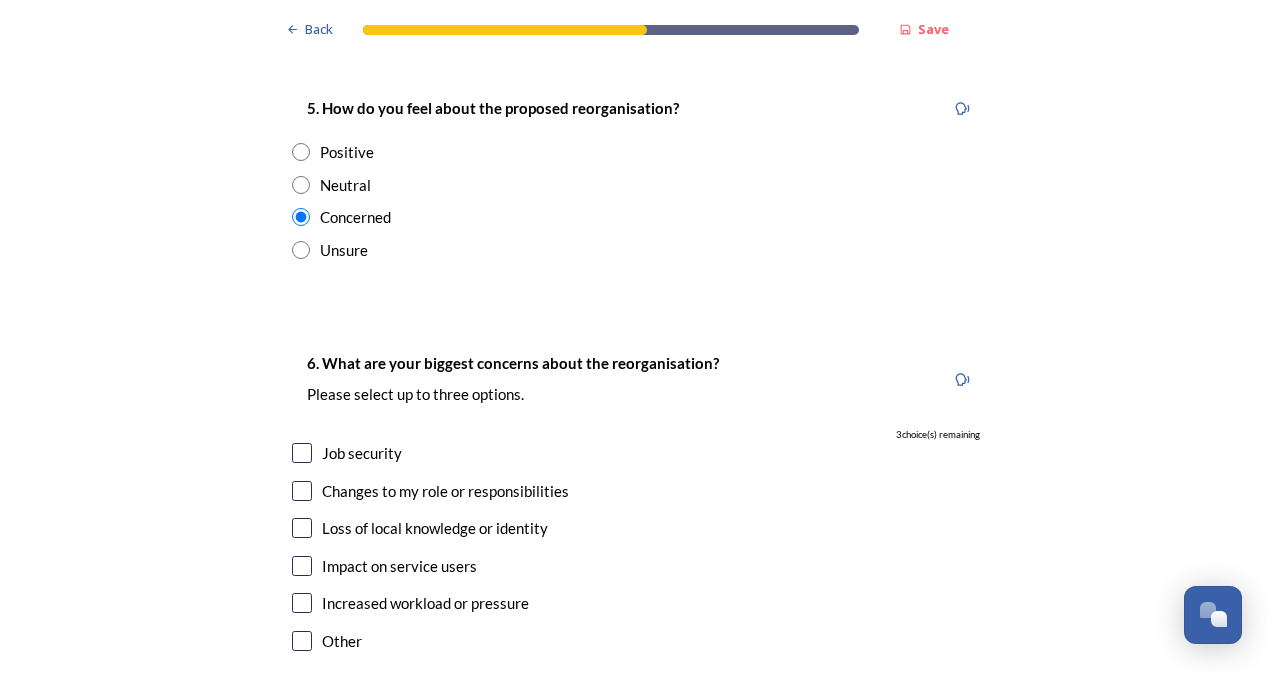 scroll, scrollTop: 3700, scrollLeft: 0, axis: vertical 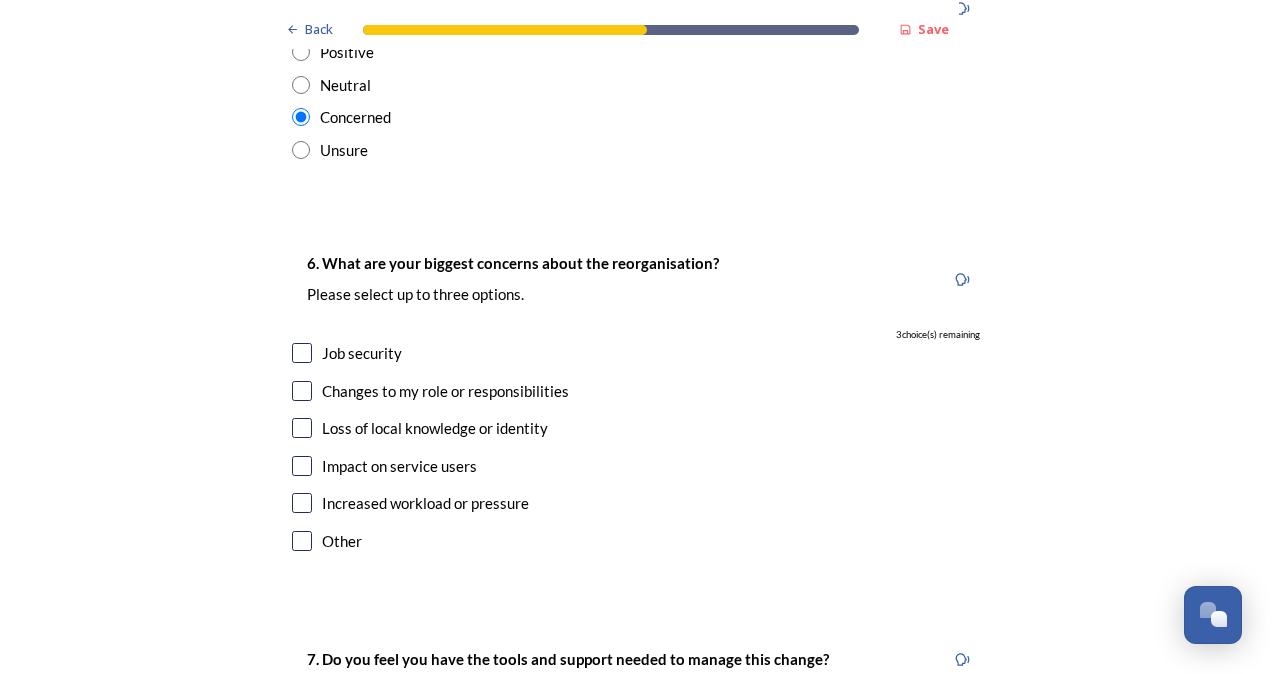 click at bounding box center [302, 353] 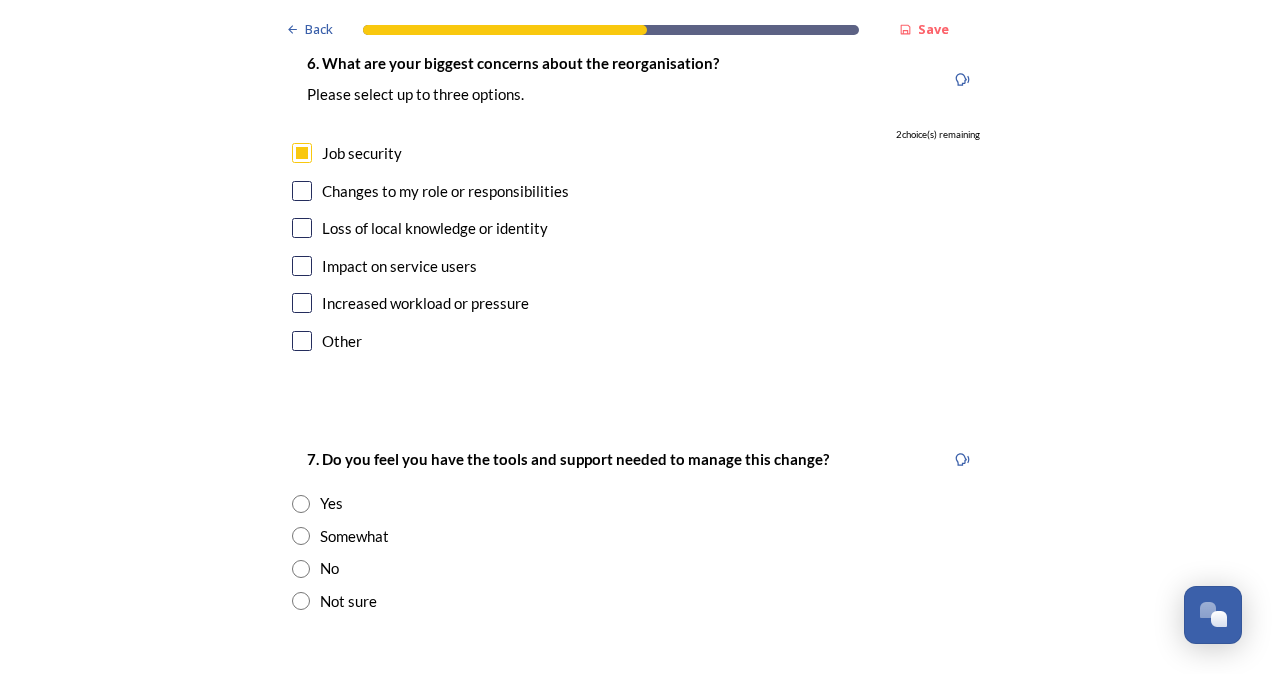 scroll, scrollTop: 4000, scrollLeft: 0, axis: vertical 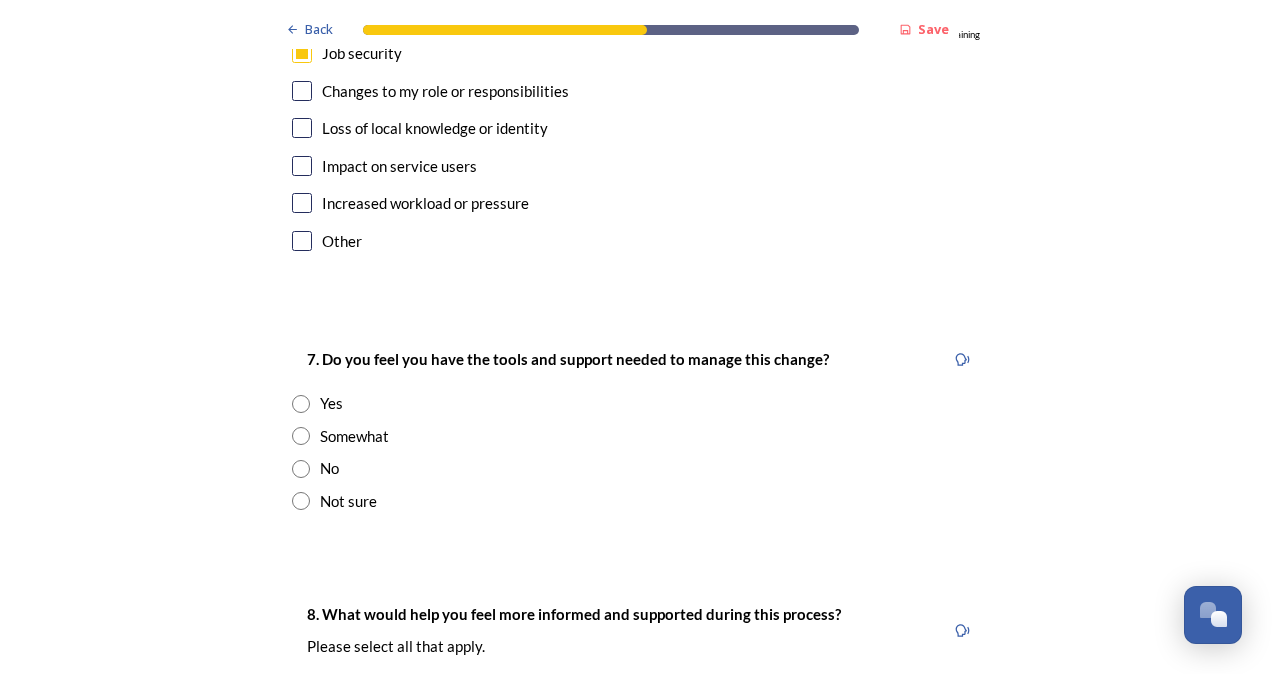 click at bounding box center [301, 501] 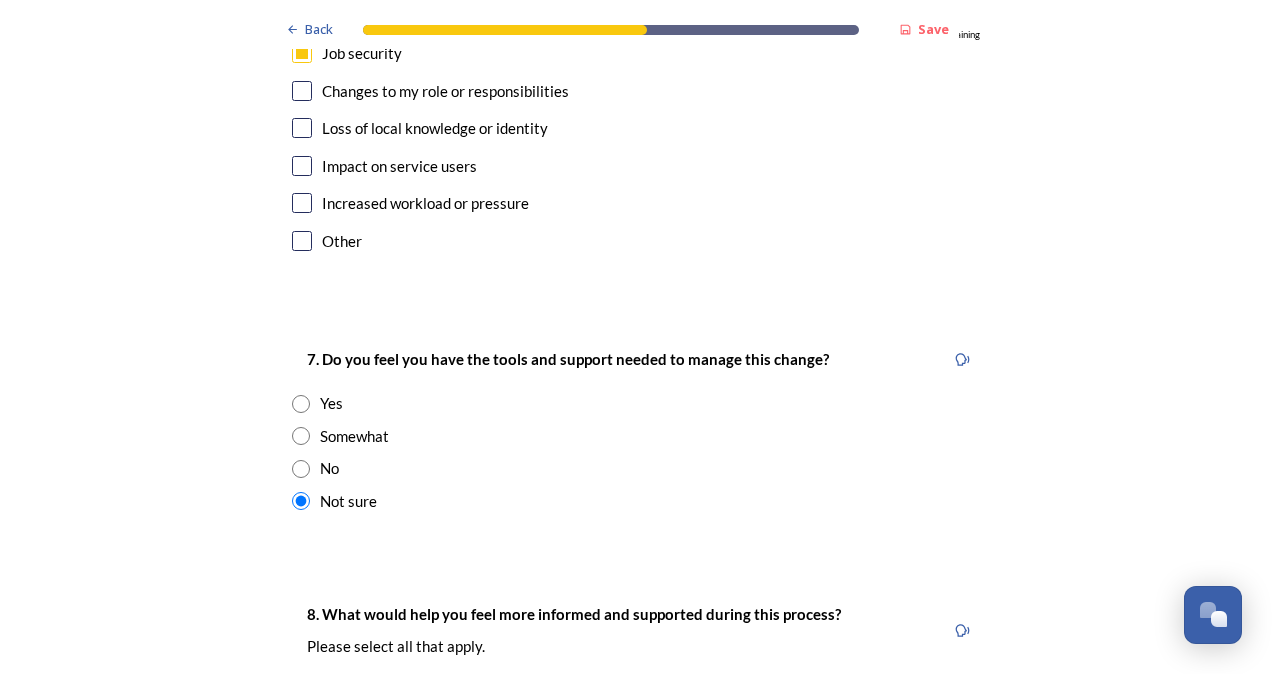 click on "Back Save Prioritising future services As explained on our  Shaping West Sussex hub , Local Government Reorganisation for West Sussex means that the county, district and borough councils will be replaced with one, or more than one, single-tier council (referred to as a unitary council) to deliver all your services.  Options currently being explored within West Sussex are detailed on our  hub , but map visuals can be found below. A single county unitary , bringing the County Council and all seven District and Borough Councils services together to form a new unitary council for West Sussex. Single unitary model (You can enlarge this map by clicking on the square expand icon in the top right of the image) Two unitary option, variation 1  -   one unitary combining Arun, Chichester and Worthing footprints and one unitary combining Adur, Crawley, Horsham, and Mid-Sussex footprints. Two unitary model variation 1 (You can enlarge this map by clicking on the square expand icon in the top right of the image) * 2597 2" at bounding box center (636, -643) 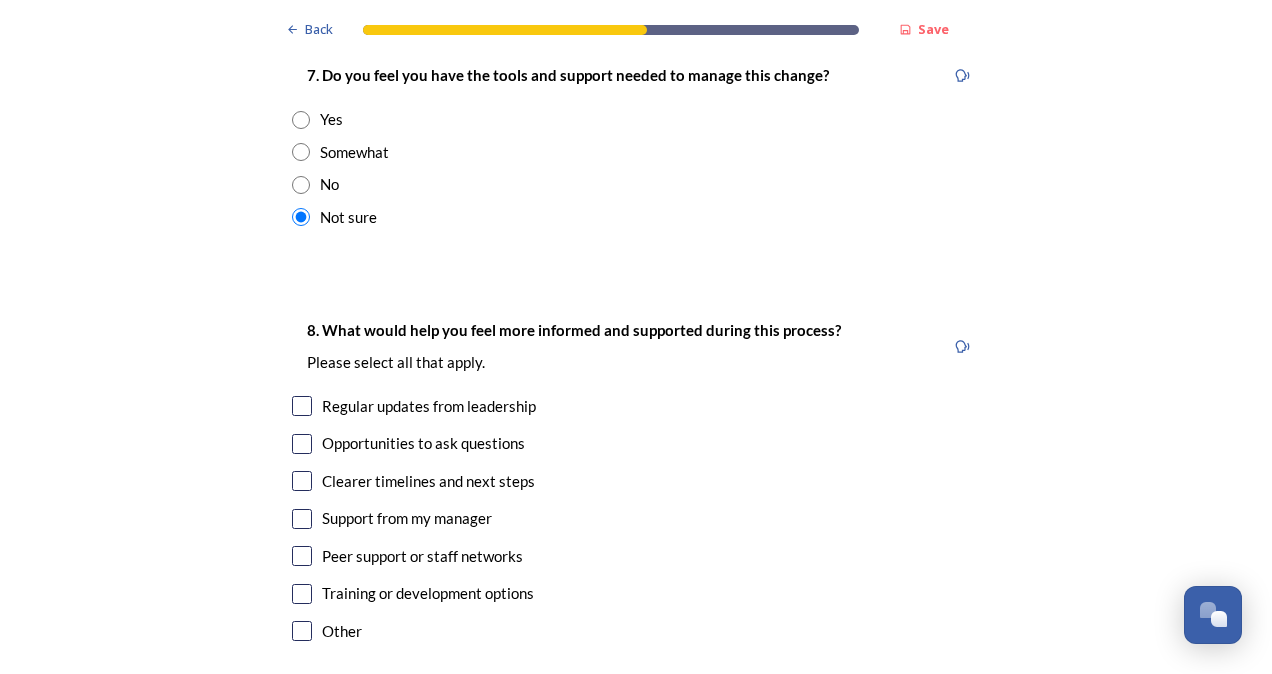 scroll, scrollTop: 4400, scrollLeft: 0, axis: vertical 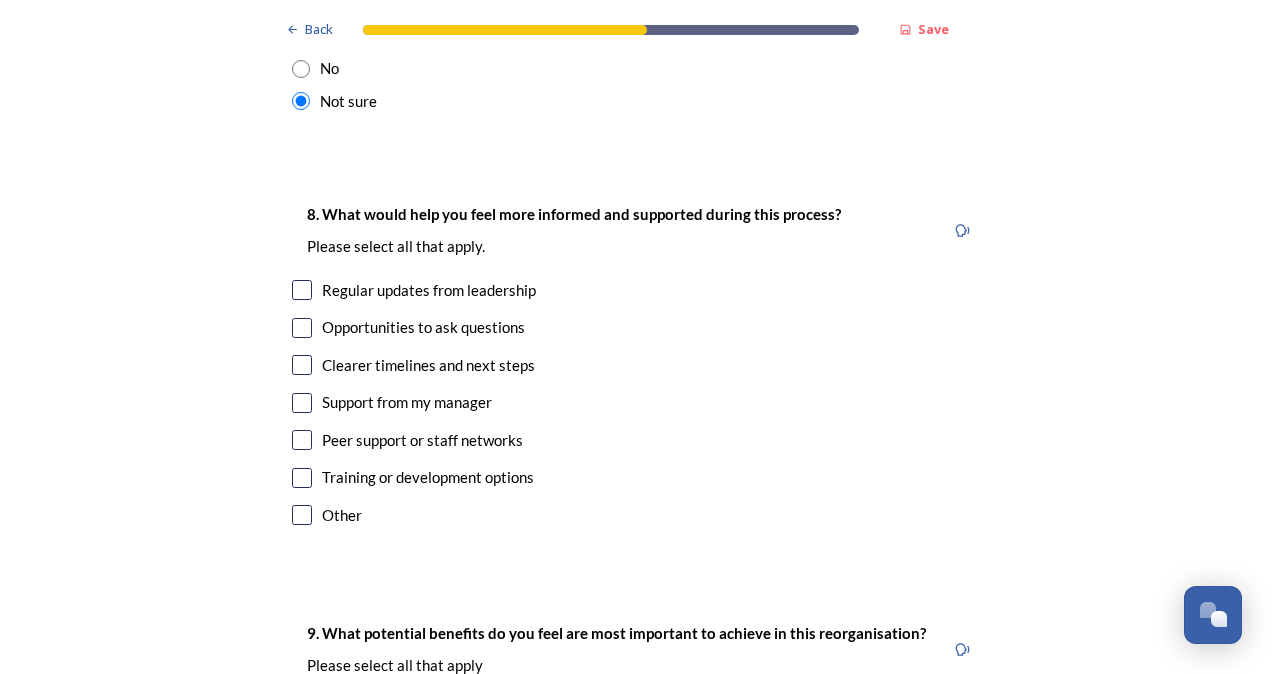 click on "Training or development options" at bounding box center [636, 477] 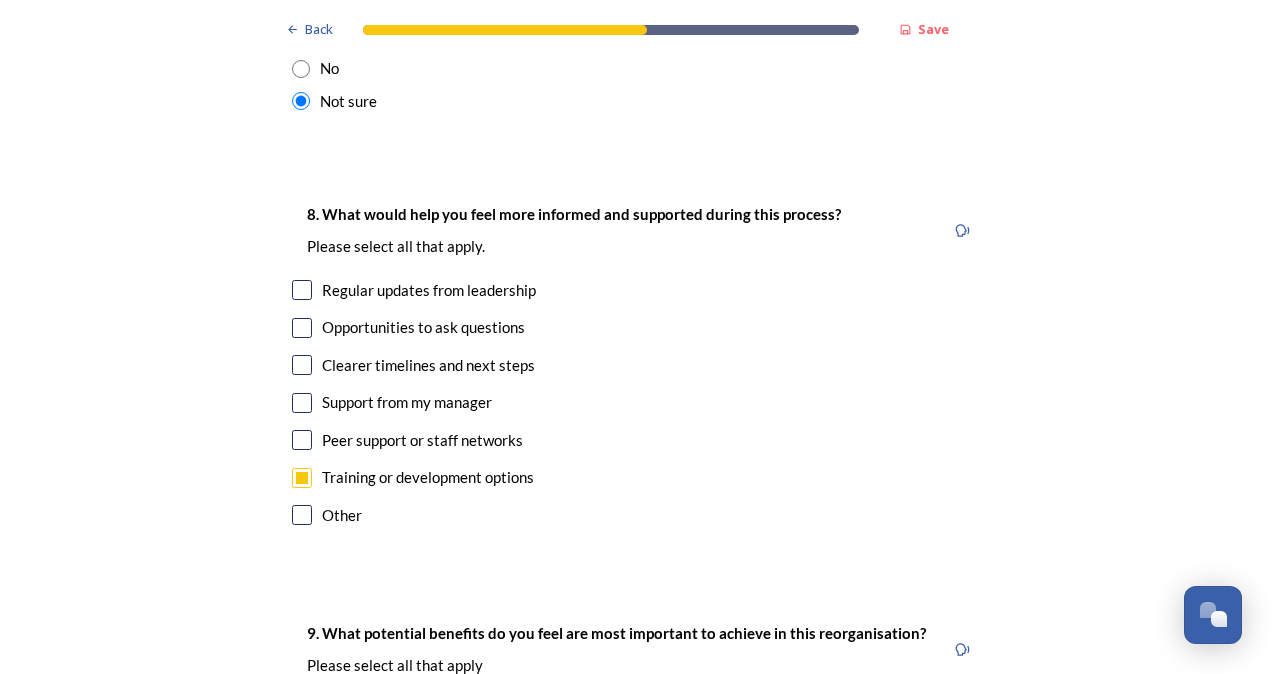click at bounding box center [302, 440] 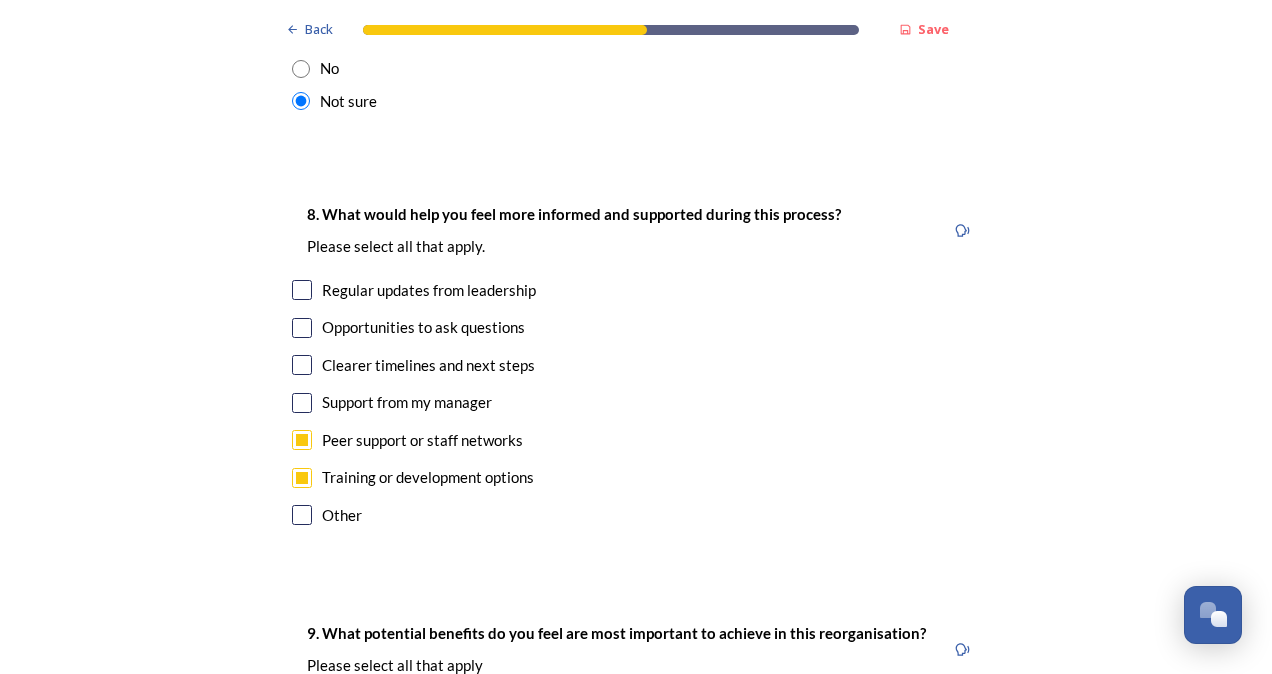 click at bounding box center [302, 478] 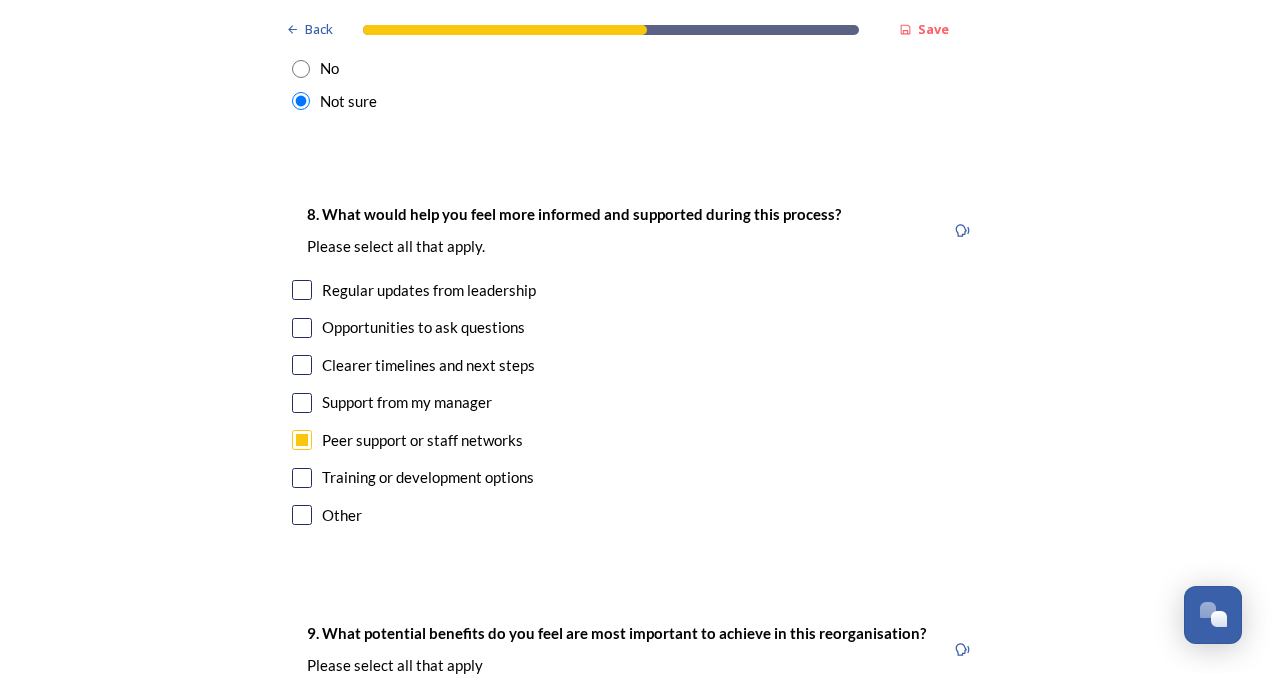 click at bounding box center [302, 440] 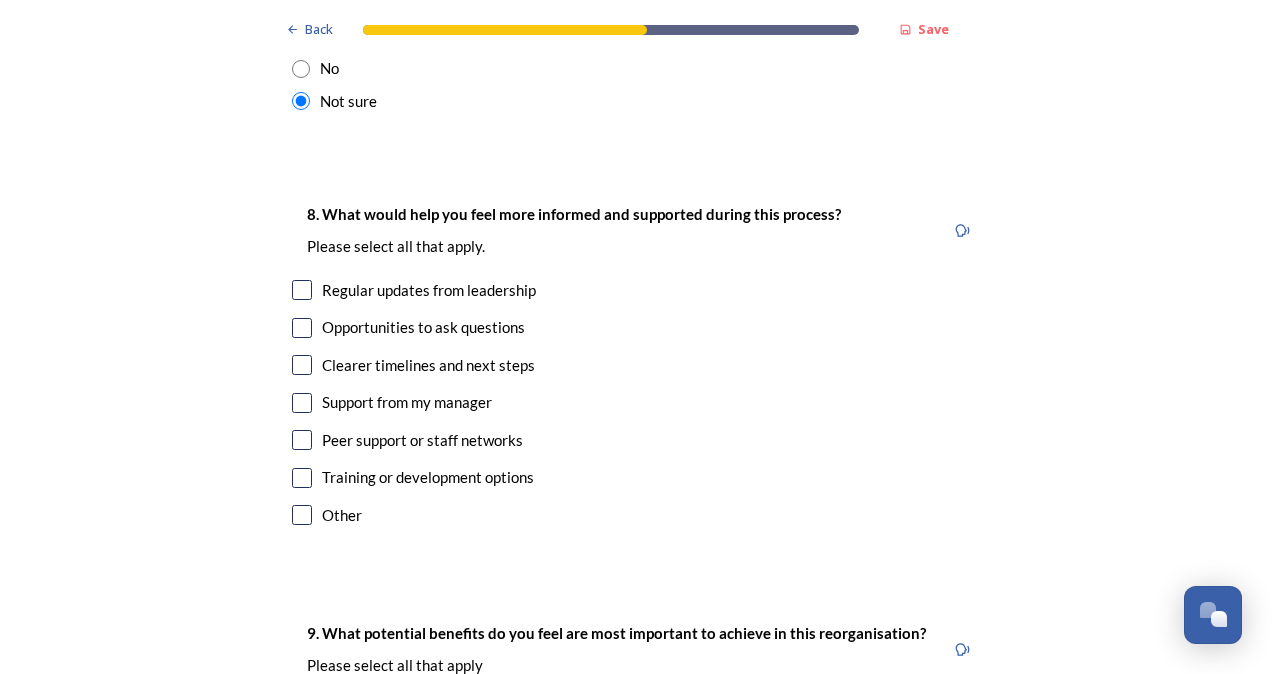 click at bounding box center (302, 290) 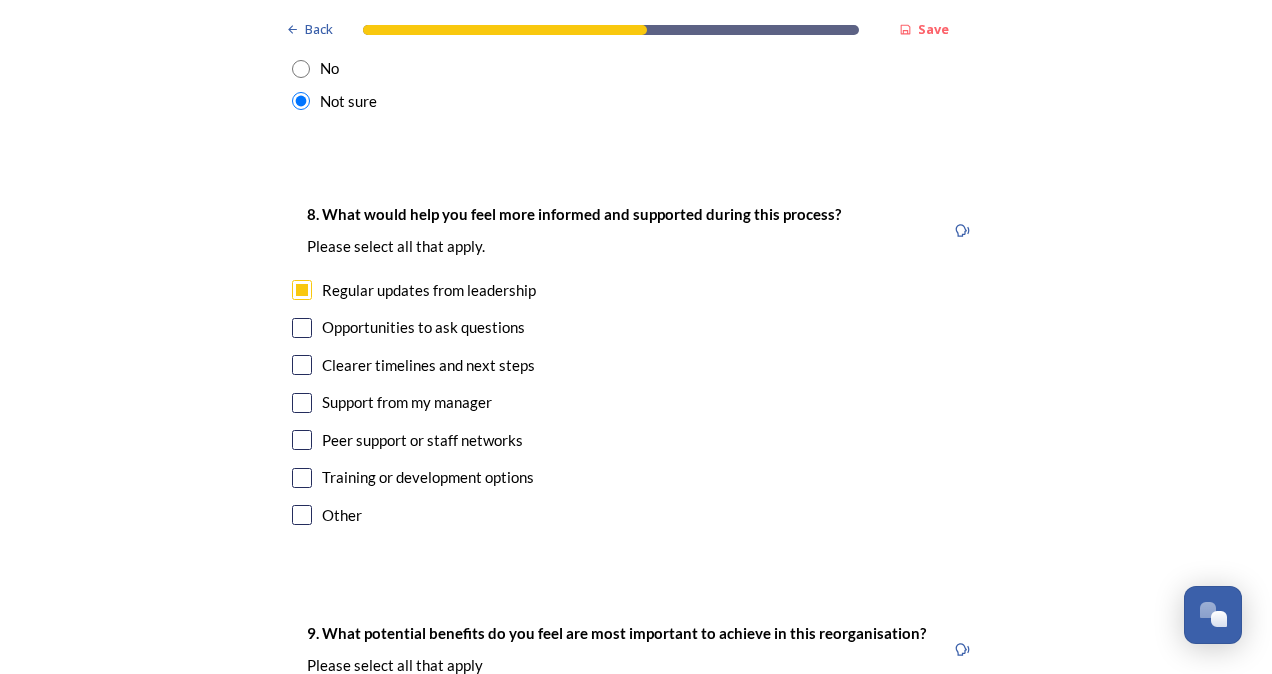 click on "8. What would help you feel more informed and supported during this process? Please select all that apply. Regular updates from leadership Opportunities to ask questions Clearer timelines and next steps Support from my manager Peer support or staff networks Training or development options Other" at bounding box center [636, 366] 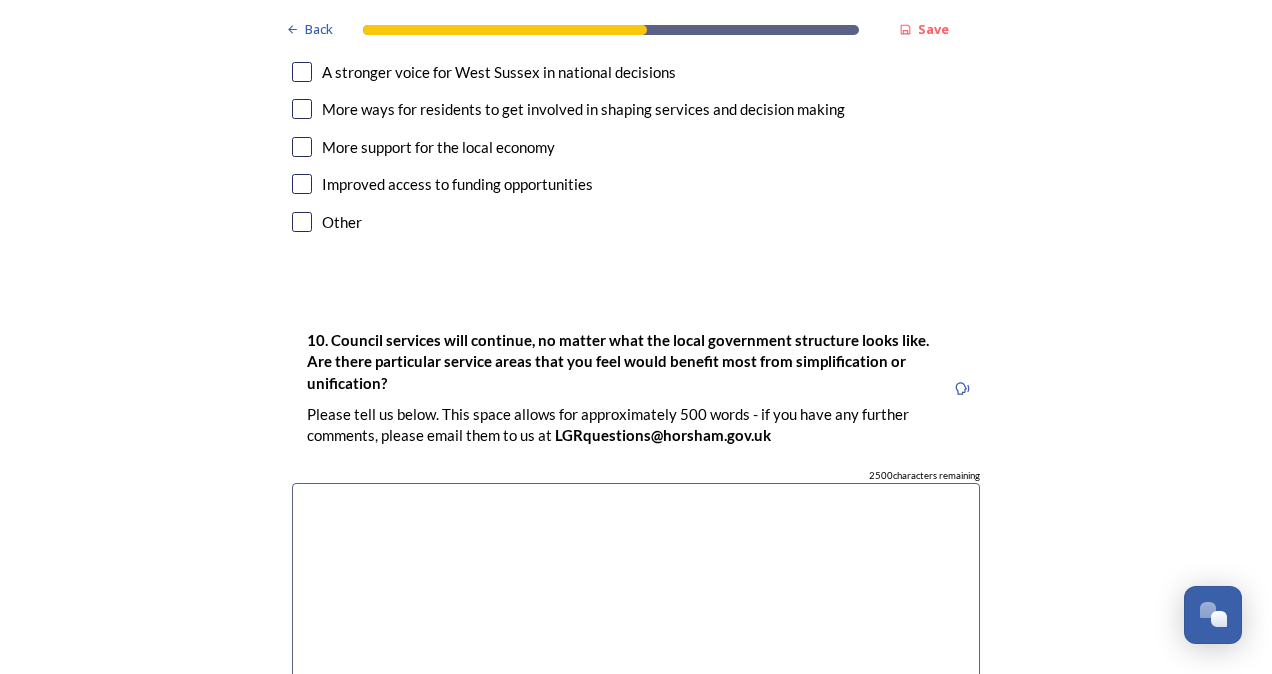 scroll, scrollTop: 5400, scrollLeft: 0, axis: vertical 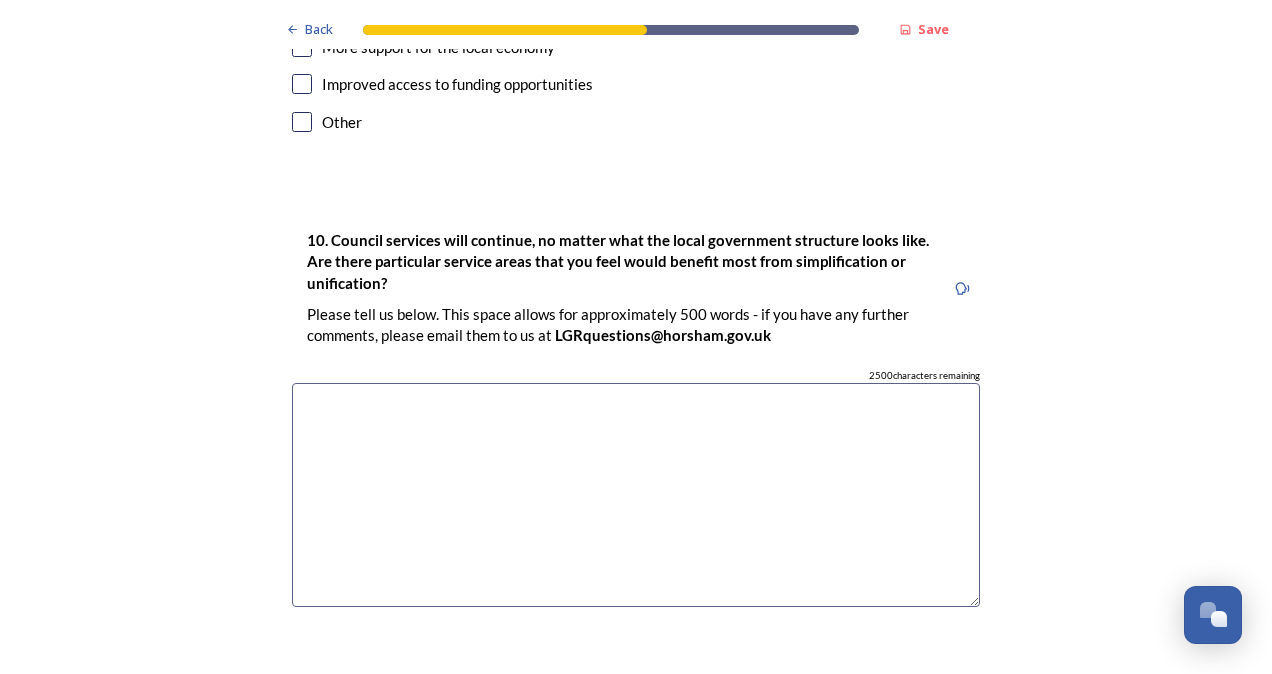 click at bounding box center [636, 495] 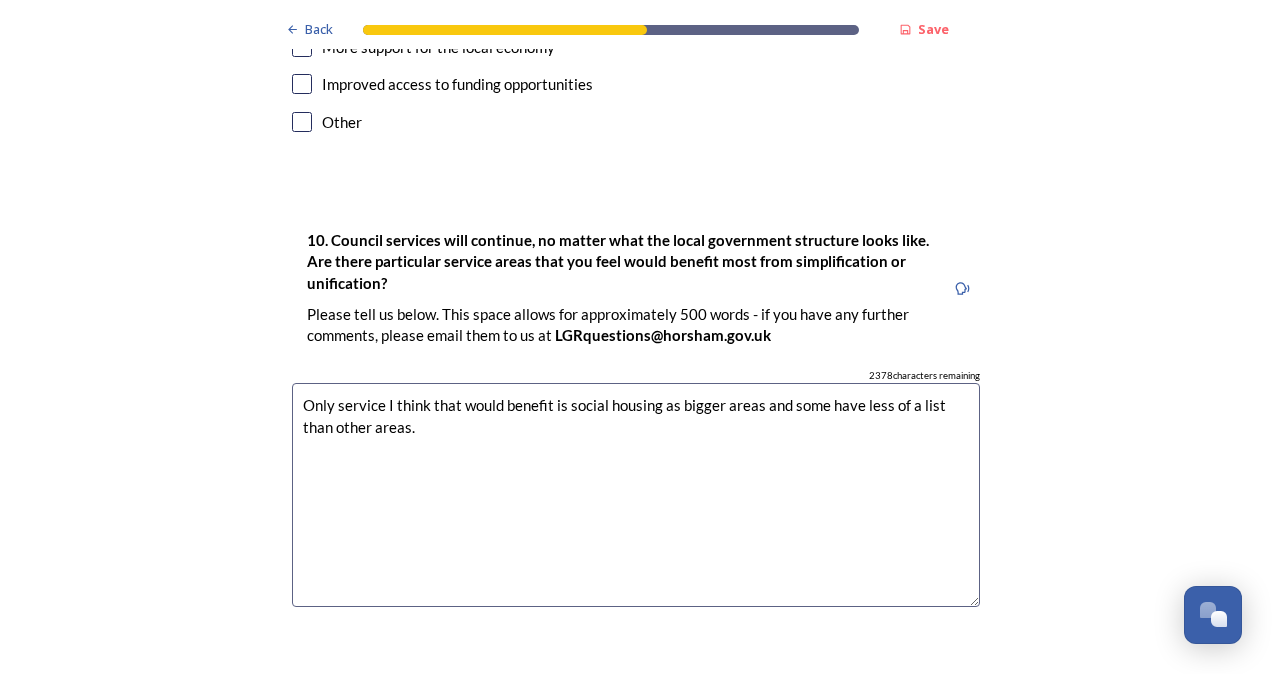 click on "Only service I think that would benefit is social housing as bigger areas and some have less of a list than other areas." at bounding box center [636, 495] 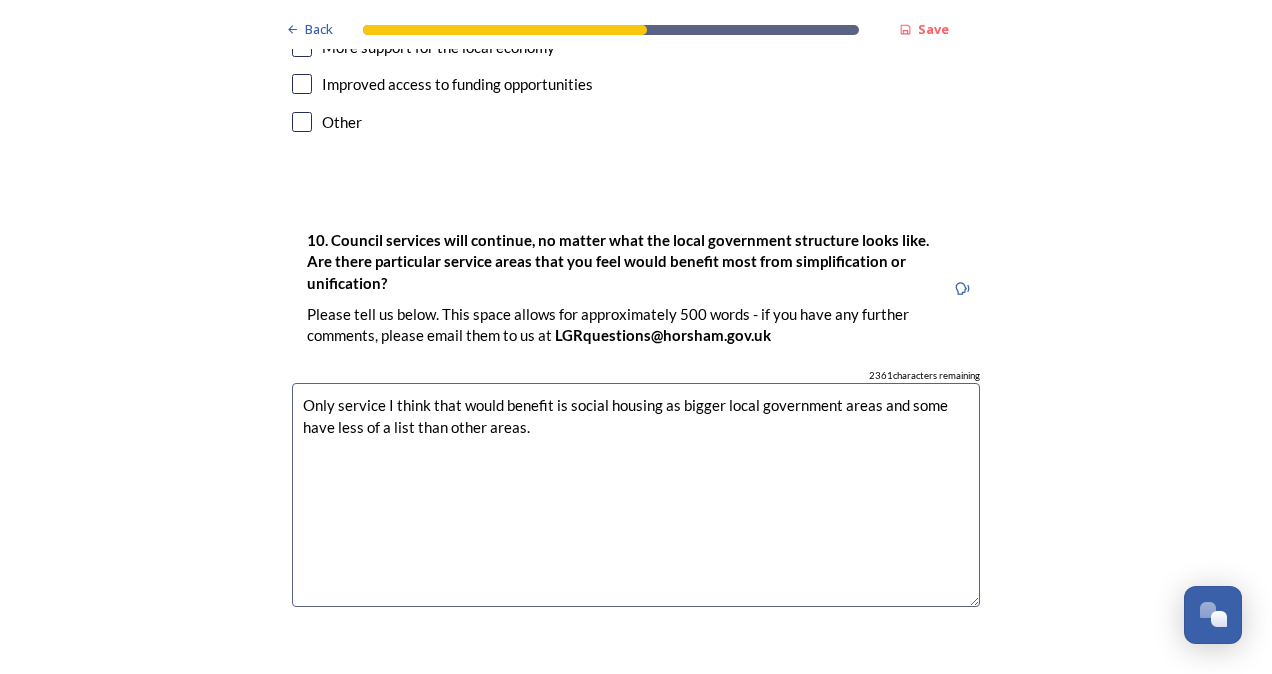 drag, startPoint x: 868, startPoint y: 403, endPoint x: 900, endPoint y: 426, distance: 39.40812 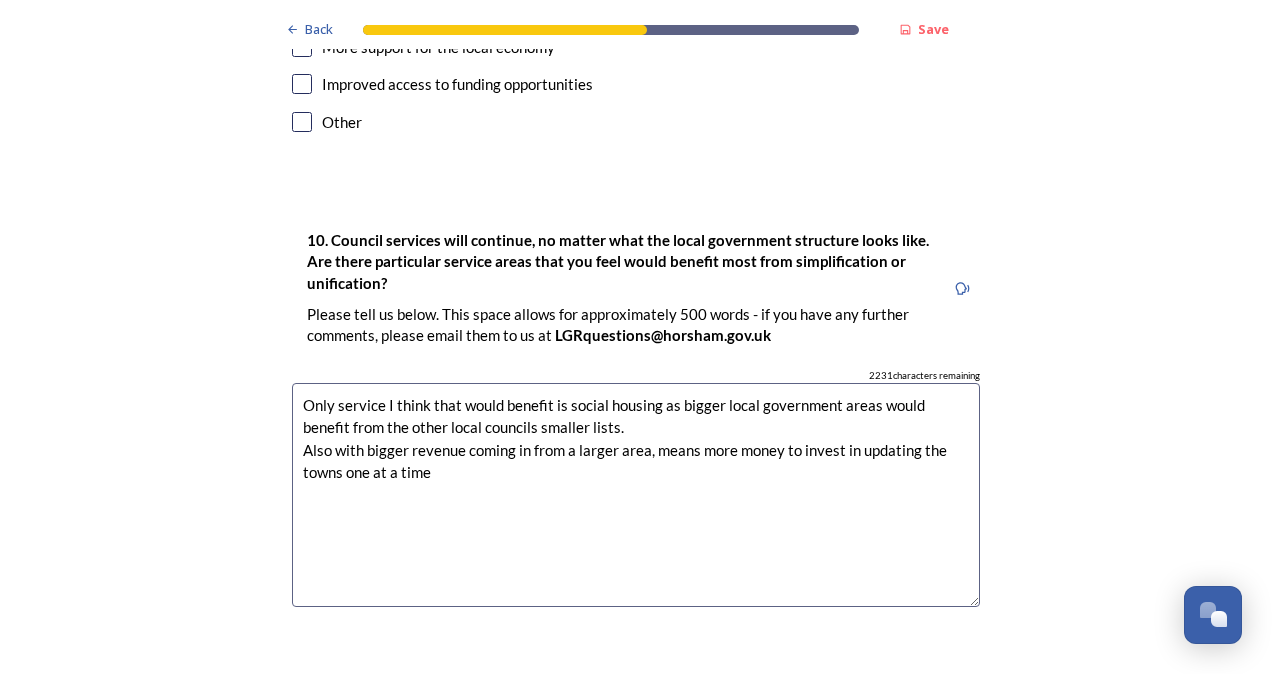 click on "Only service I think that would benefit is social housing as bigger local government areas would benefit from the other local councils smaller lists.
Also with bigger revenue coming in from a larger area, means more money to invest in updating the towns one at a time" at bounding box center (636, 495) 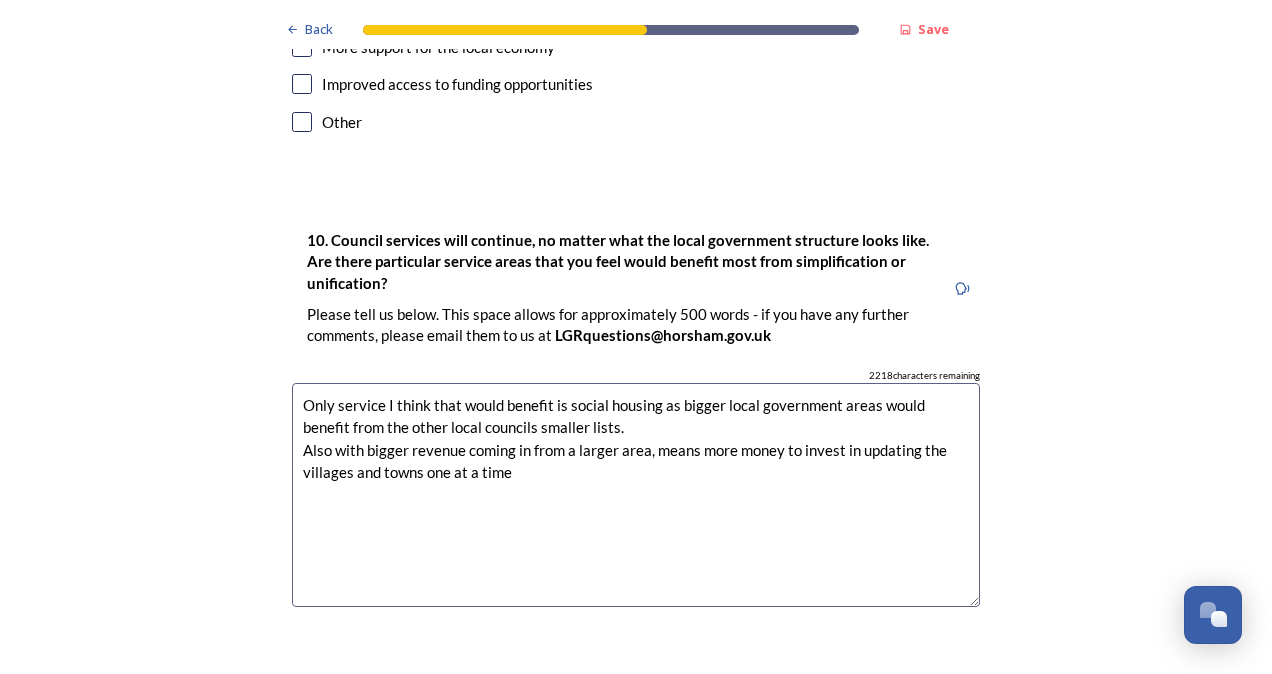 click on "Only service I think that would benefit is social housing as bigger local government areas would benefit from the other local councils smaller lists.
Also with bigger revenue coming in from a larger area, means more money to invest in updating the villages and towns one at a time" at bounding box center [636, 495] 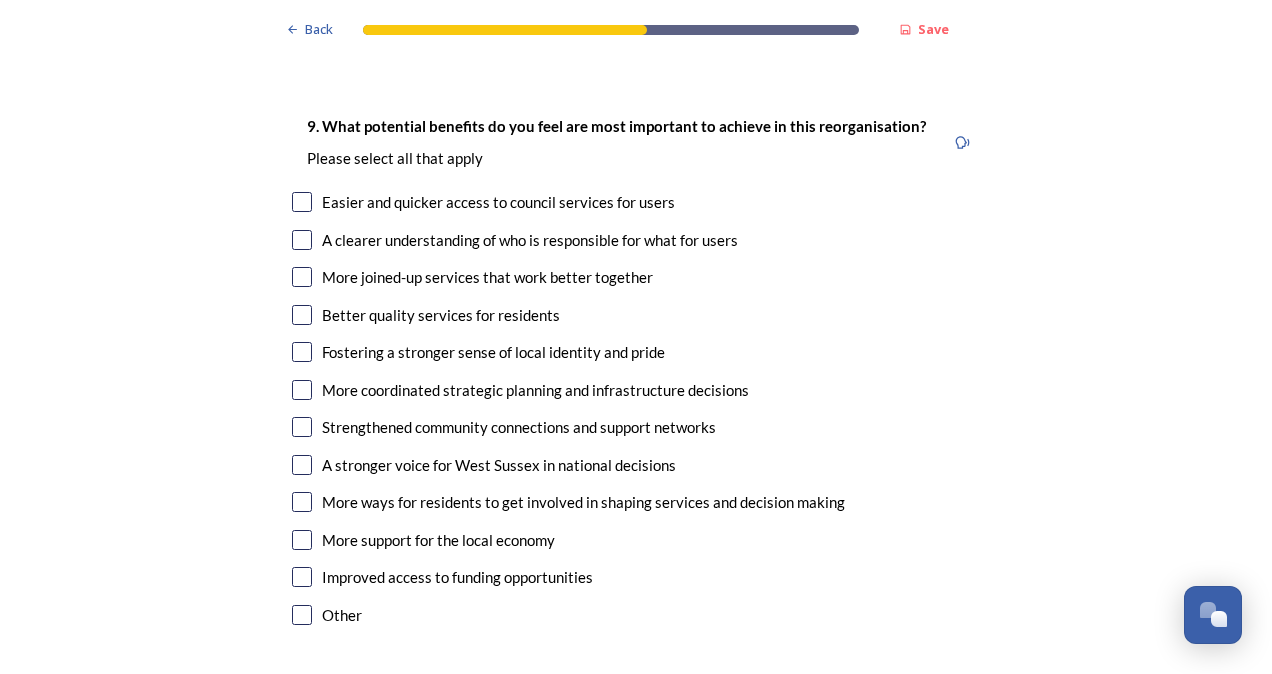 scroll, scrollTop: 4900, scrollLeft: 0, axis: vertical 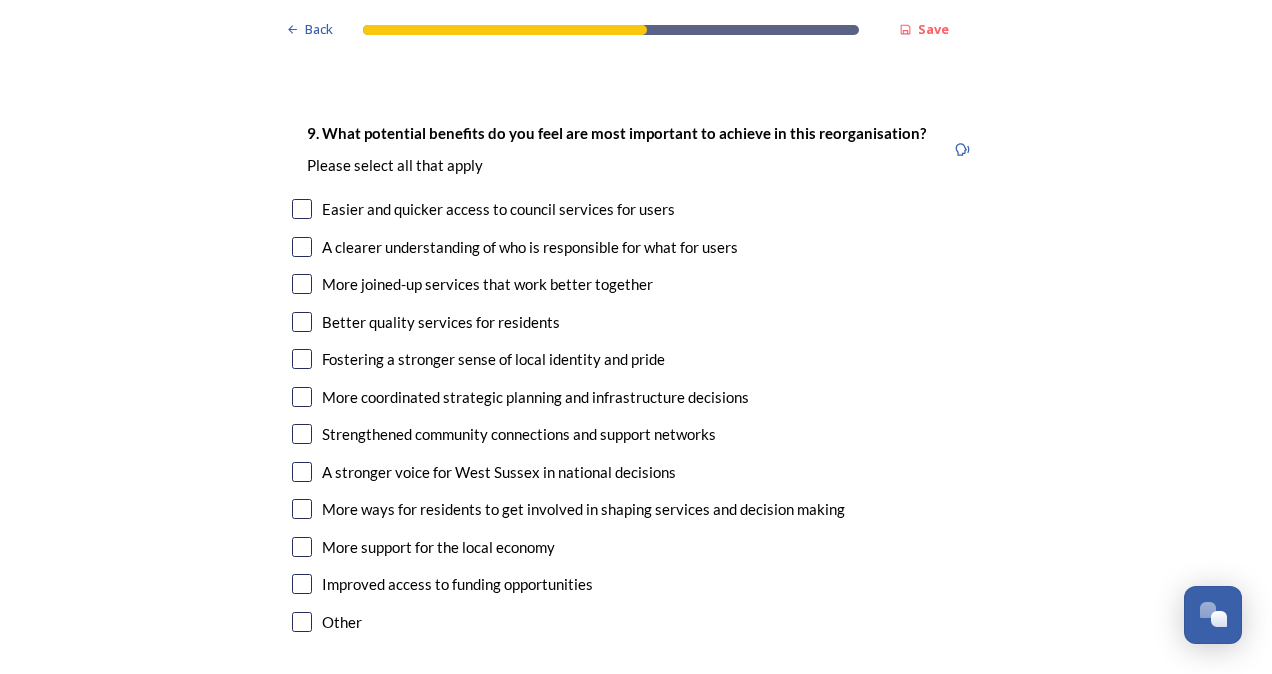 type on "Only service I think that would benefit is social housing as bigger local government areas would benefit from the other local councils smaller lists.
Also with bigger revenue coming in from a larger area, means more money to invest in updating the villages and towns one at a time" 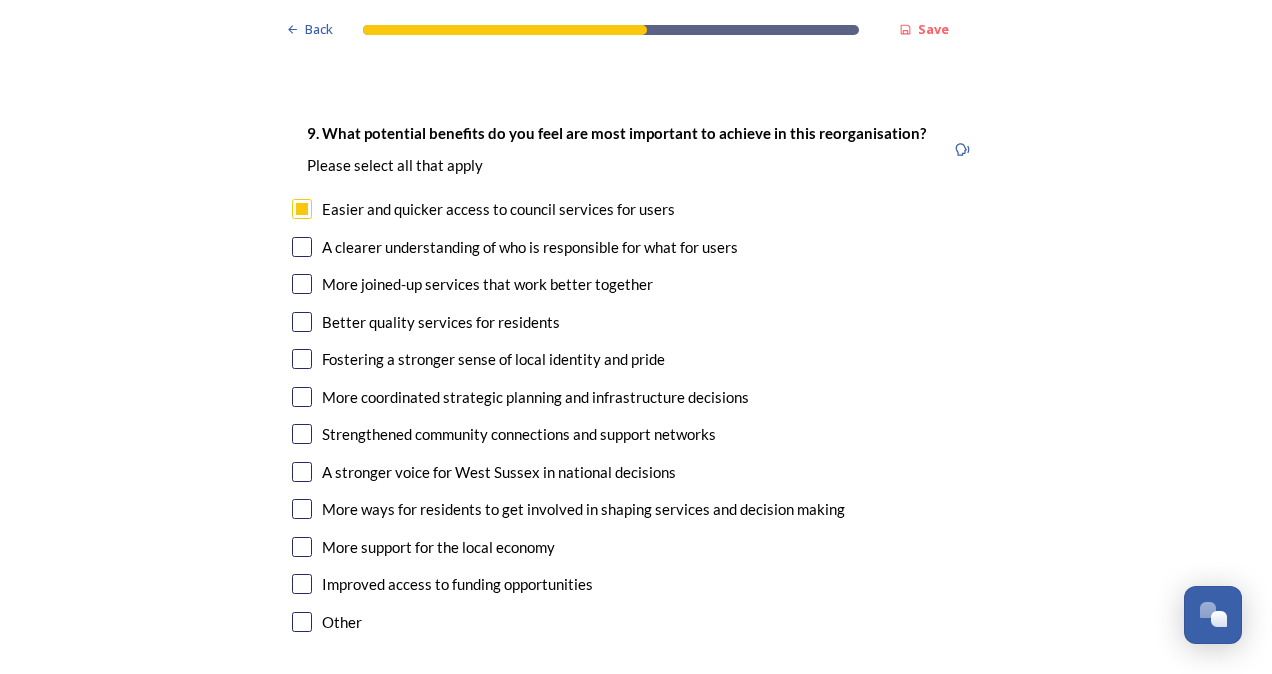 click on "A clearer understanding of who is responsible for what for users" at bounding box center [636, 247] 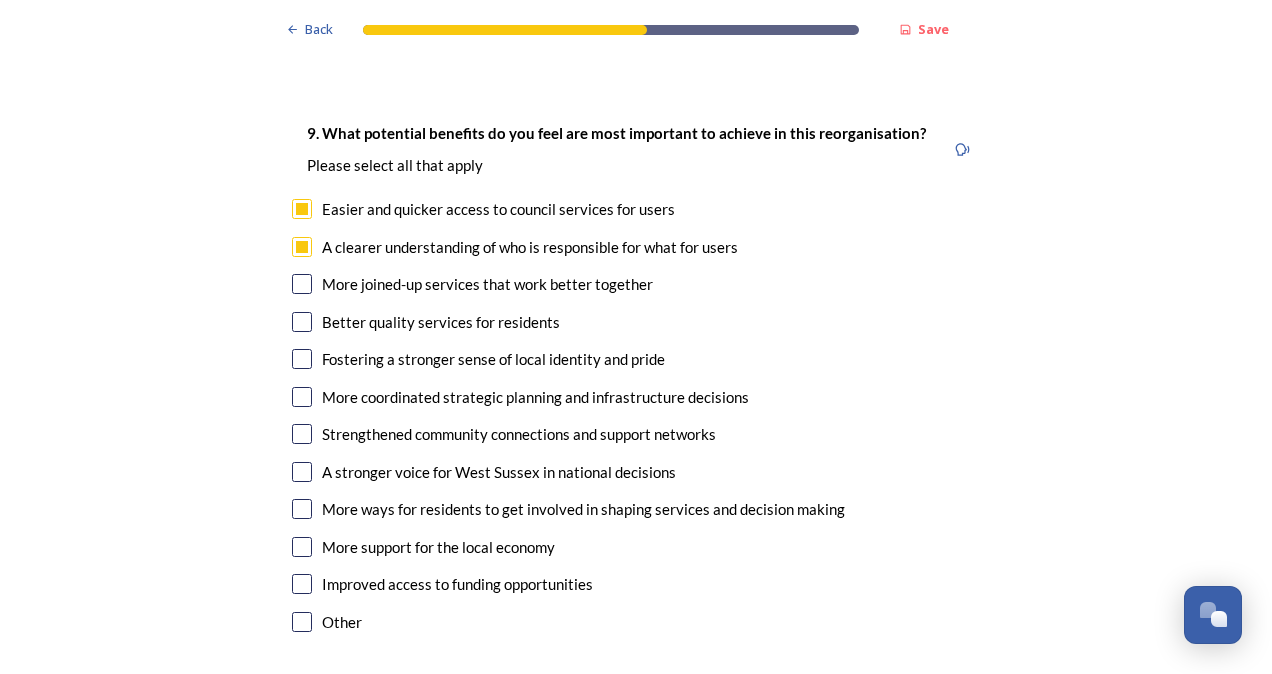 drag, startPoint x: 296, startPoint y: 246, endPoint x: 285, endPoint y: 246, distance: 11 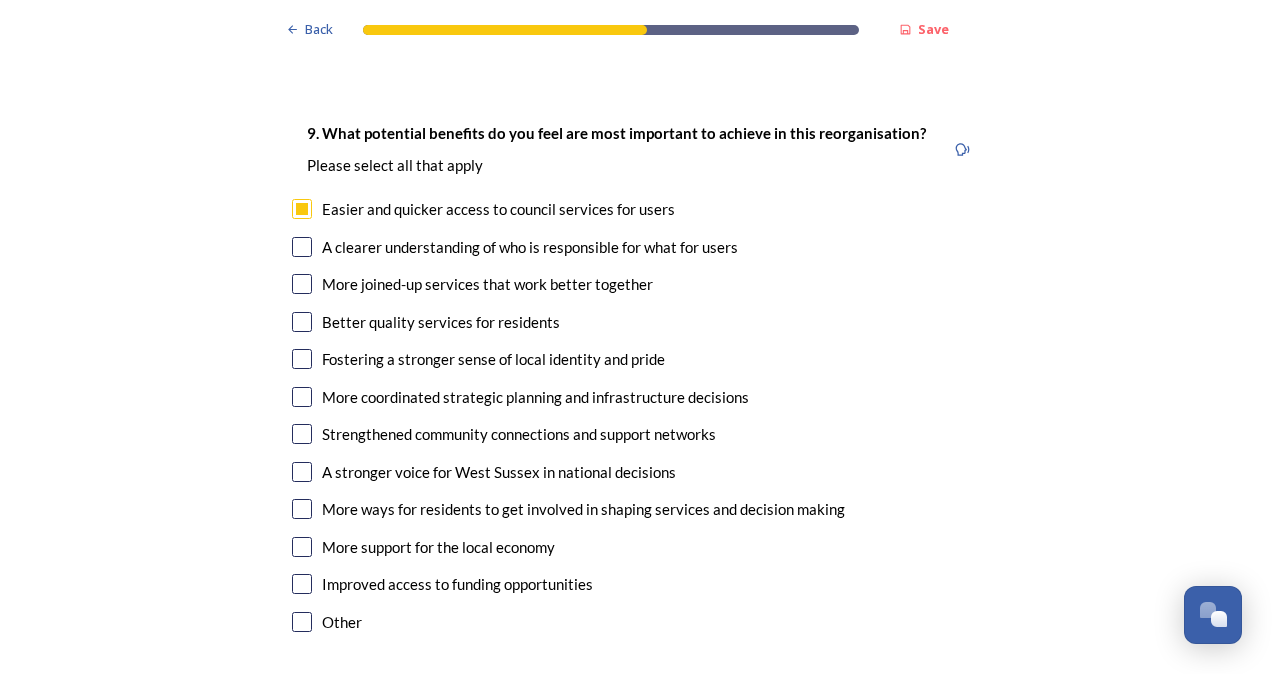 click on "Back Save Prioritising future services As explained on our  Shaping West Sussex hub , Local Government Reorganisation for West Sussex means that the county, district and borough councils will be replaced with one, or more than one, single-tier council (referred to as a unitary council) to deliver all your services.  Options currently being explored within West Sussex are detailed on our  hub , but map visuals can be found below. A single county unitary , bringing the County Council and all seven District and Borough Councils services together to form a new unitary council for West Sussex. Single unitary model (You can enlarge this map by clicking on the square expand icon in the top right of the image) Two unitary option, variation 1  -   one unitary combining Arun, Chichester and Worthing footprints and one unitary combining Adur, Crawley, Horsham, and Mid-Sussex footprints. Two unitary model variation 1 (You can enlarge this map by clicking on the square expand icon in the top right of the image) * 2597 2" at bounding box center [636, -1543] 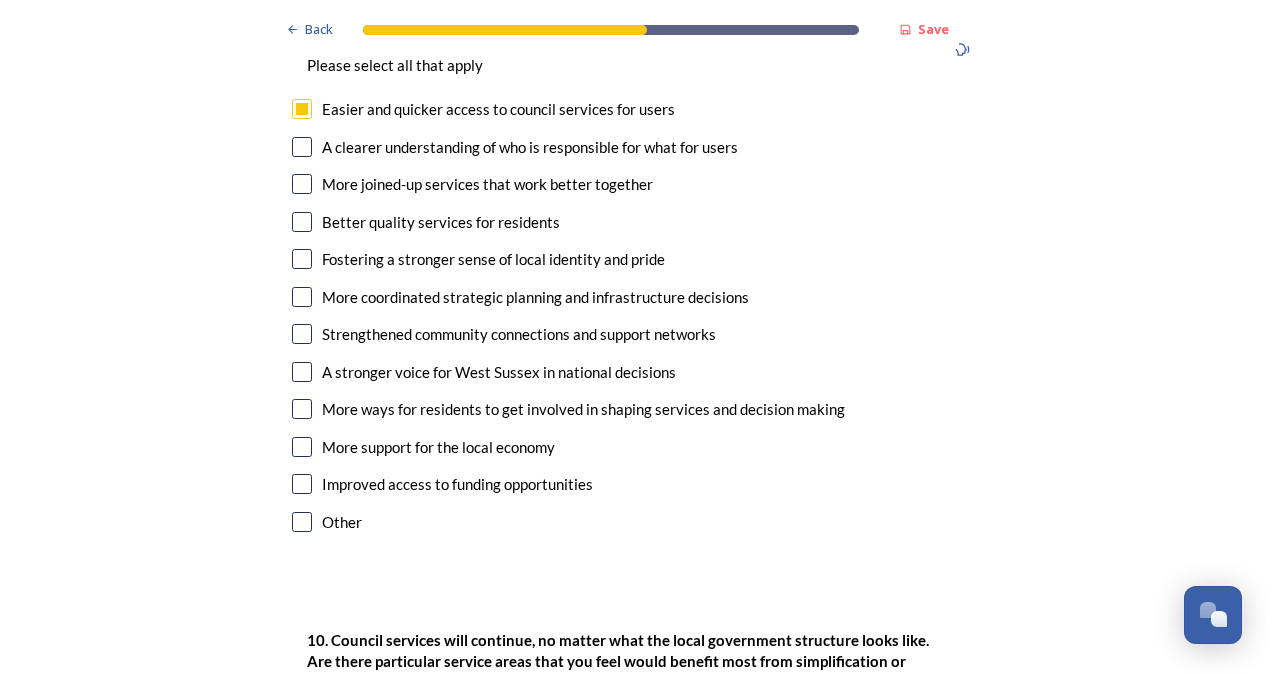 click at bounding box center (302, 184) 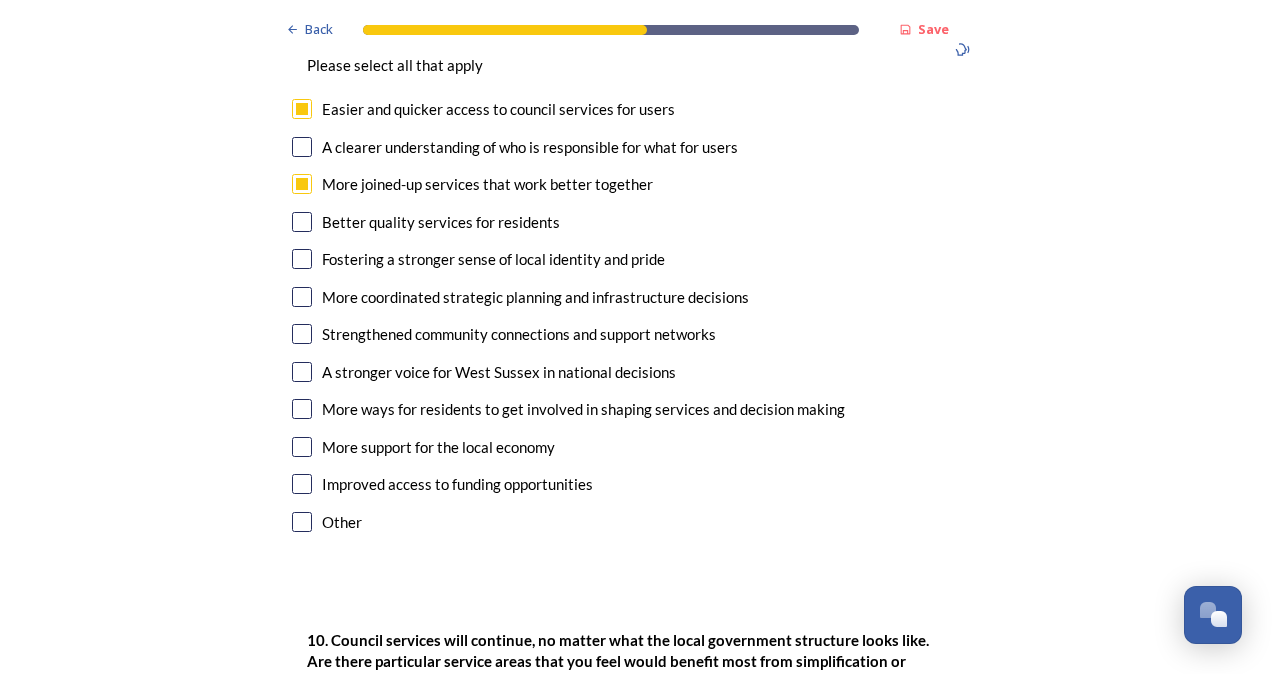 click on "Fostering a stronger sense of local identity and pride" at bounding box center (636, 259) 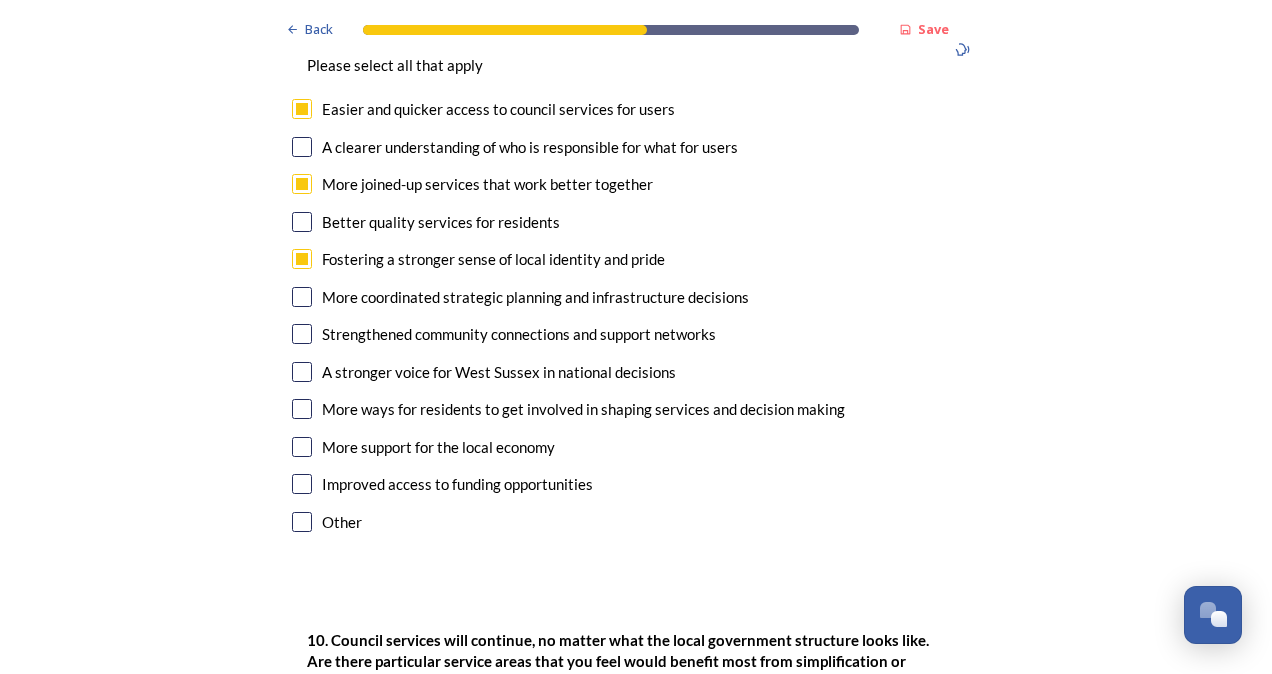 click at bounding box center (302, 259) 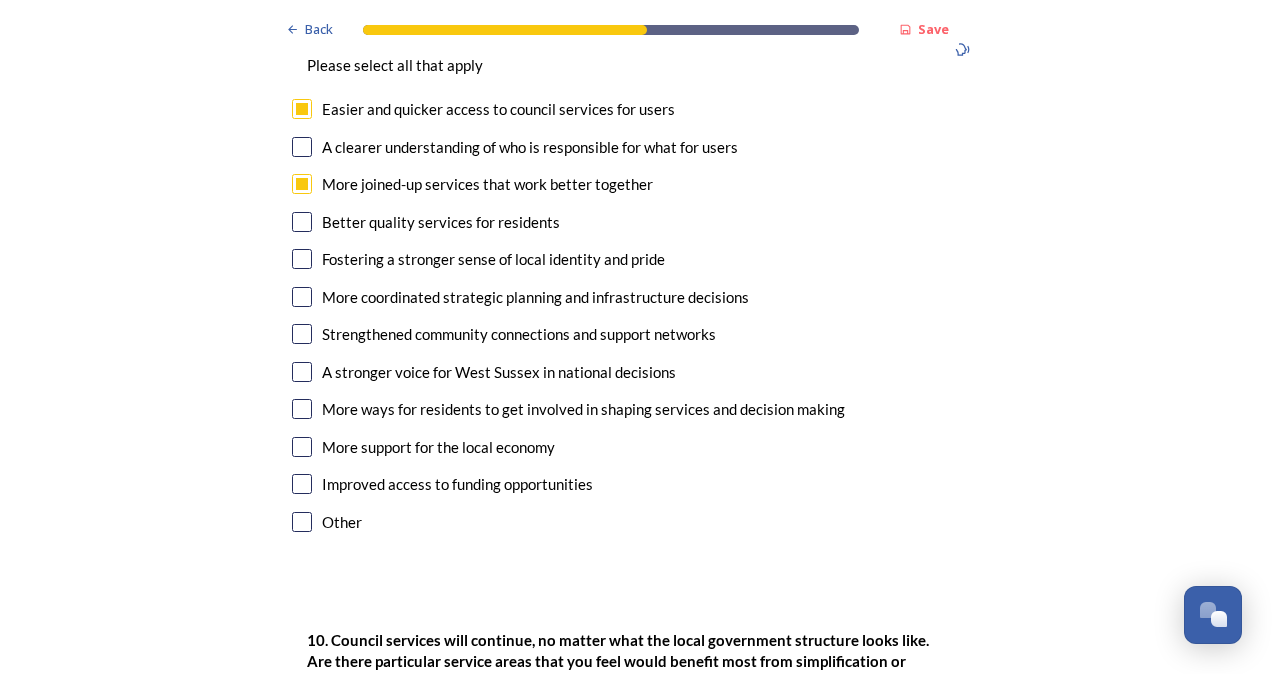 click at bounding box center [302, 222] 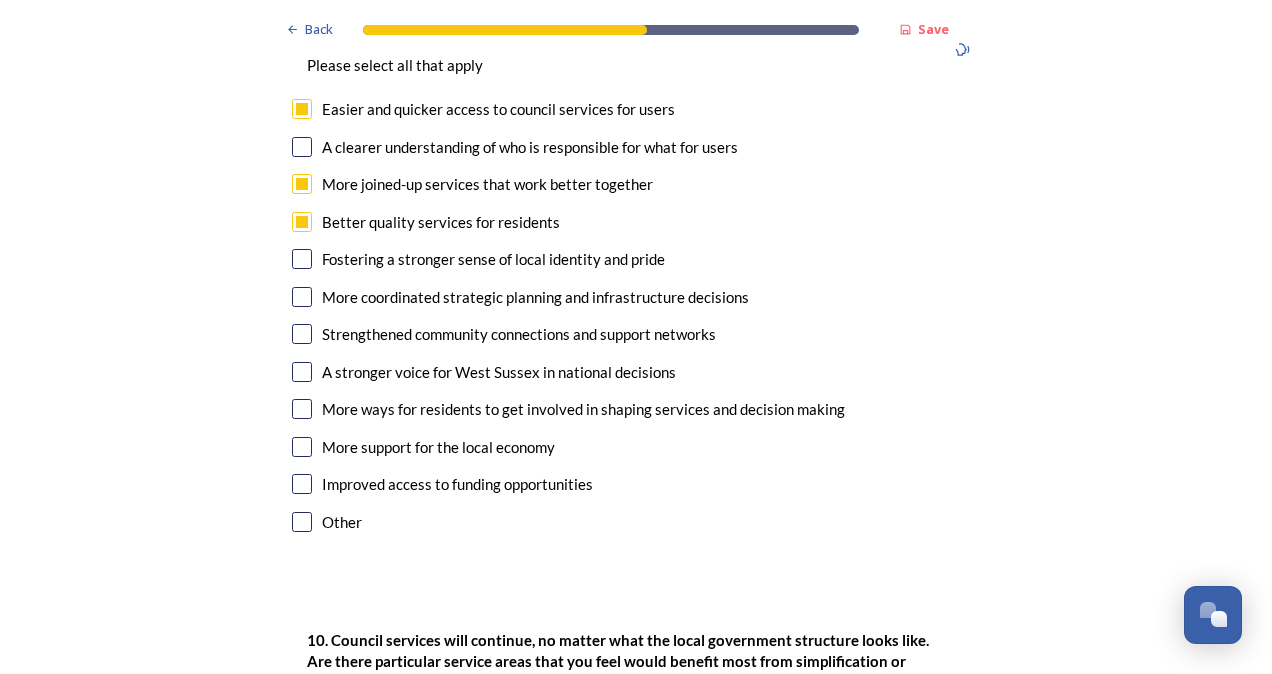 click at bounding box center [302, 447] 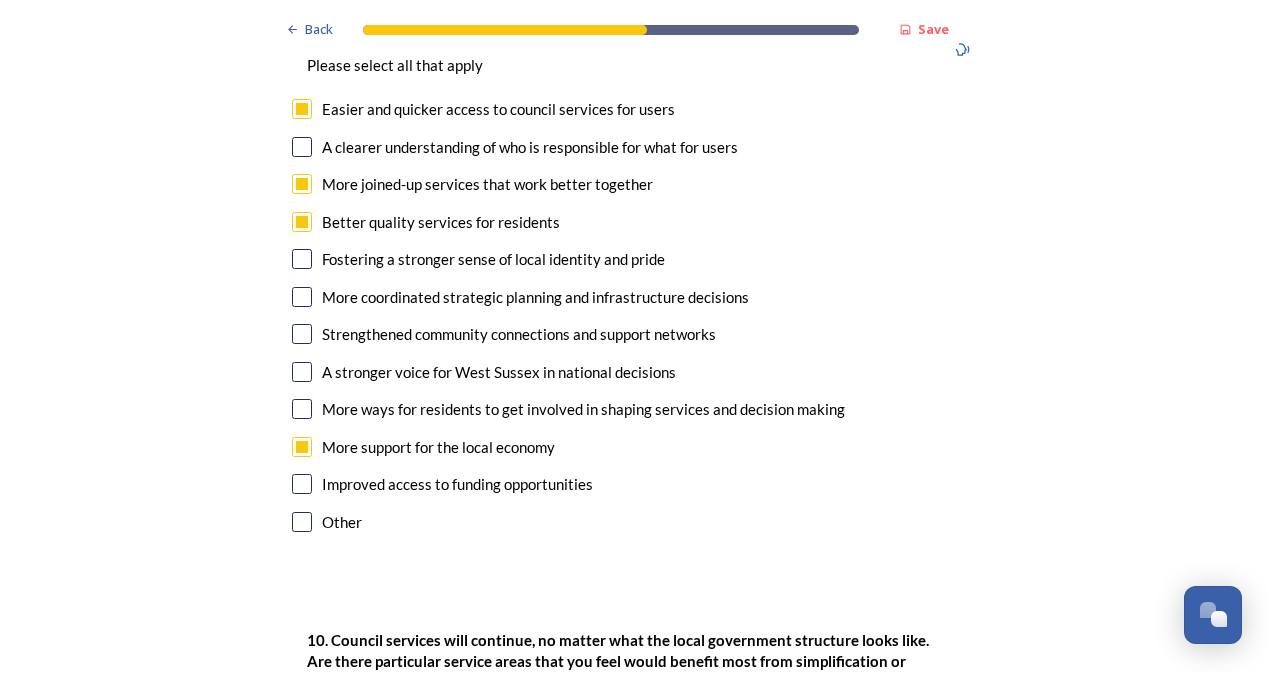 click at bounding box center [302, 484] 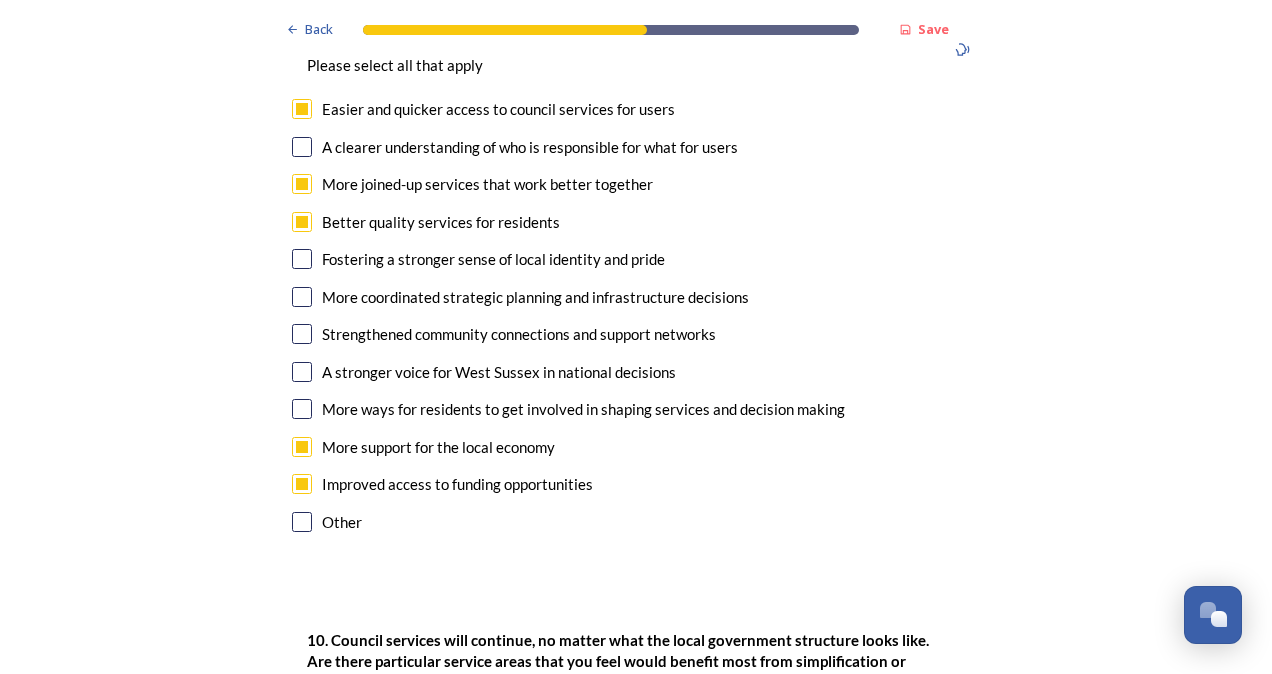 click at bounding box center [302, 372] 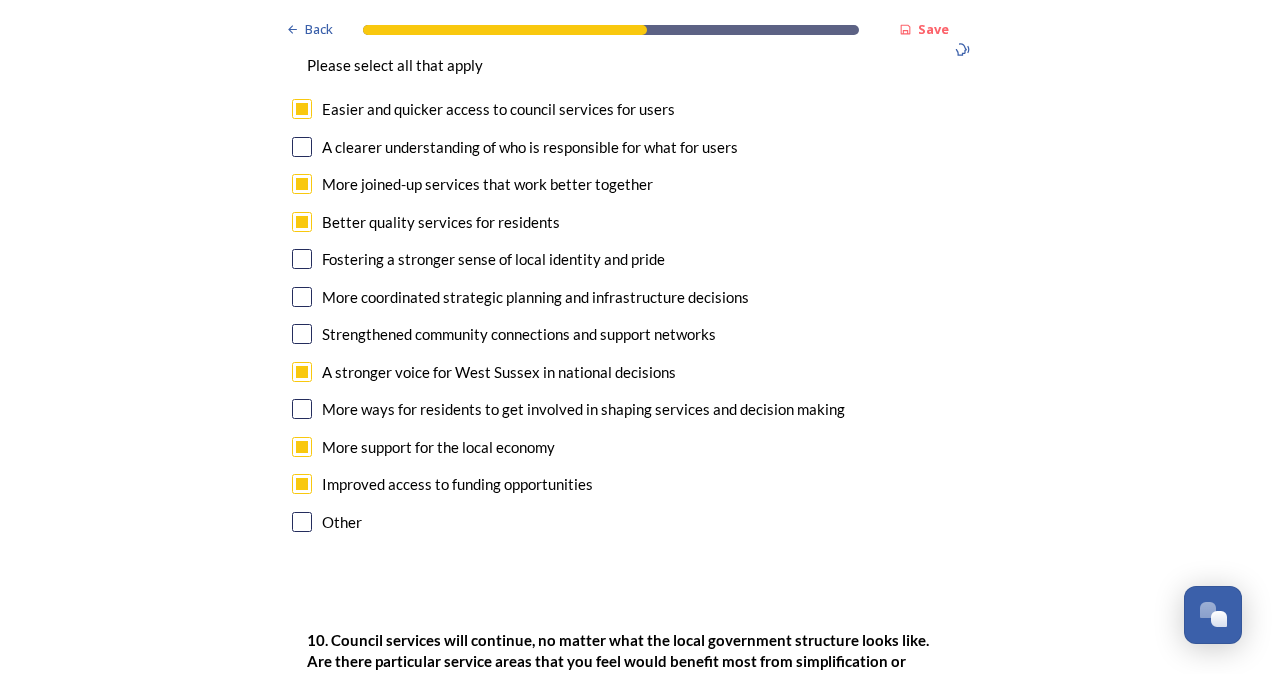 click on "9. What potential benefits do you feel are most important to achieve in this reorganisation? ﻿Please select all that apply Easier and quicker access to council services for users A clearer understanding of who is responsible for what for users More joined-up services that work better together Better quality services for residents Fostering a stronger sense of local identity and pride More coordinated strategic planning and infrastructure decisions  Strengthened community connections and support networks A stronger voice for West Sussex in national decisions More ways for residents to get involved in shaping services and decision making More support for the local economy Improved access to funding opportunities Other" at bounding box center [636, 279] 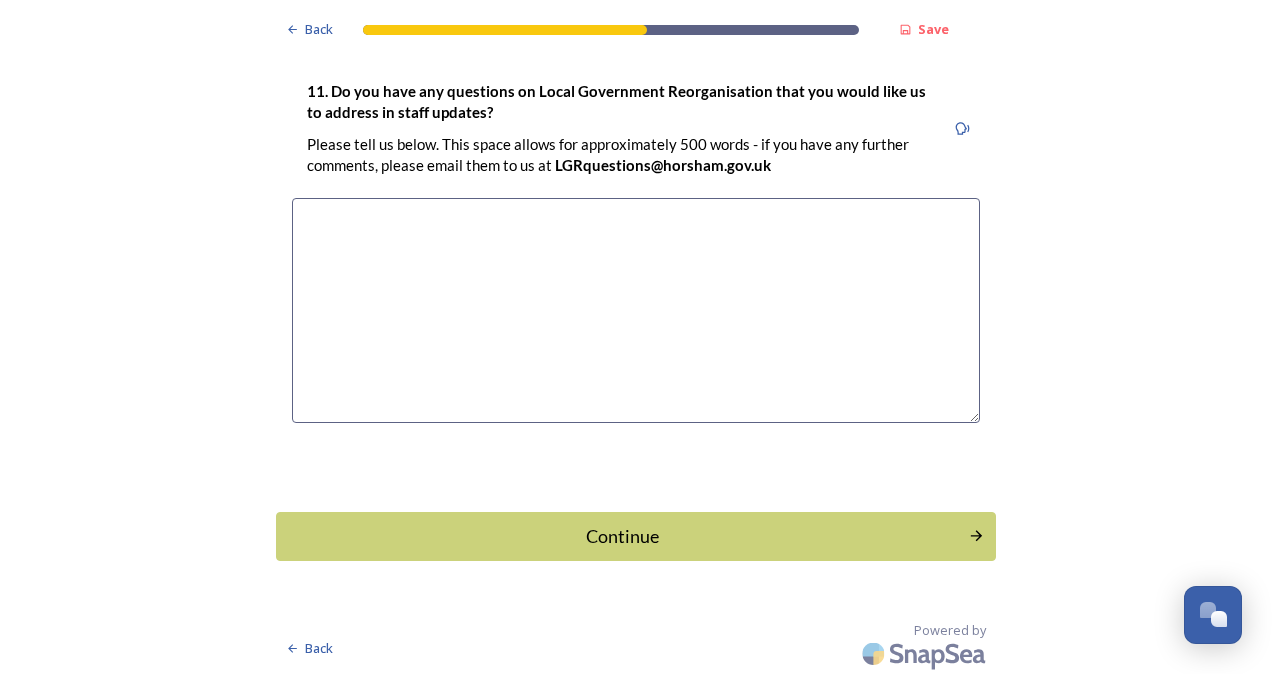 scroll, scrollTop: 6038, scrollLeft: 0, axis: vertical 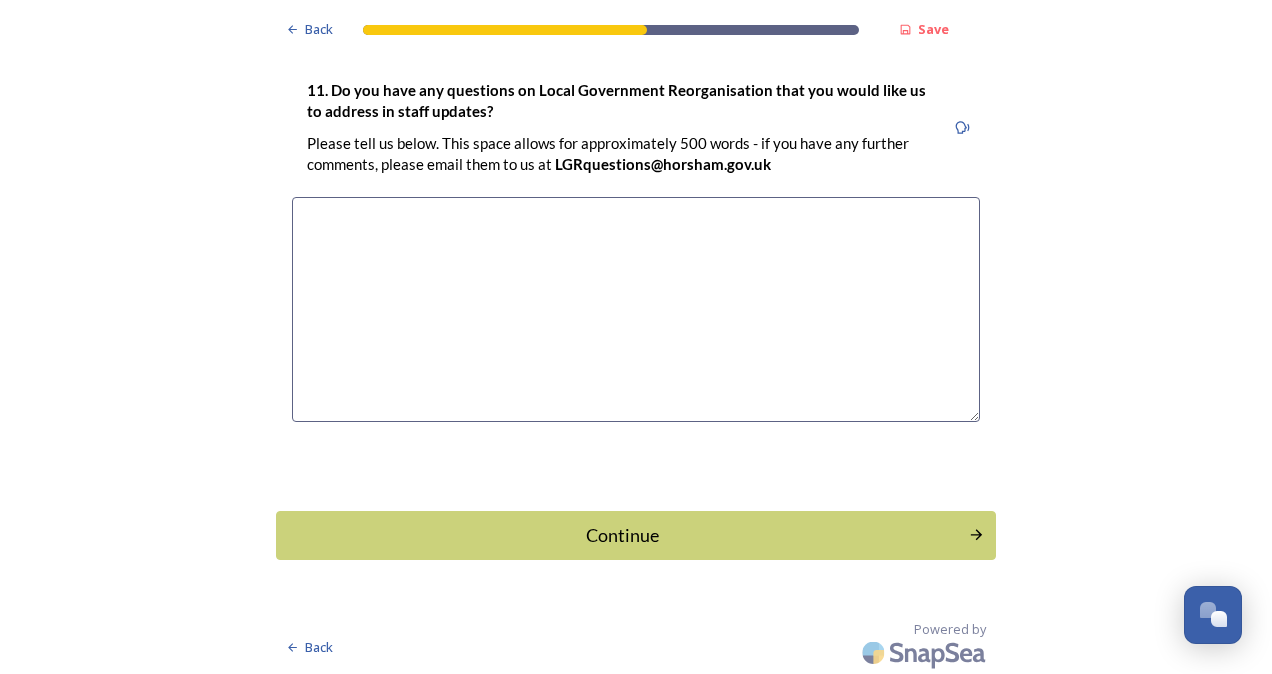 click on "Continue" at bounding box center [622, 535] 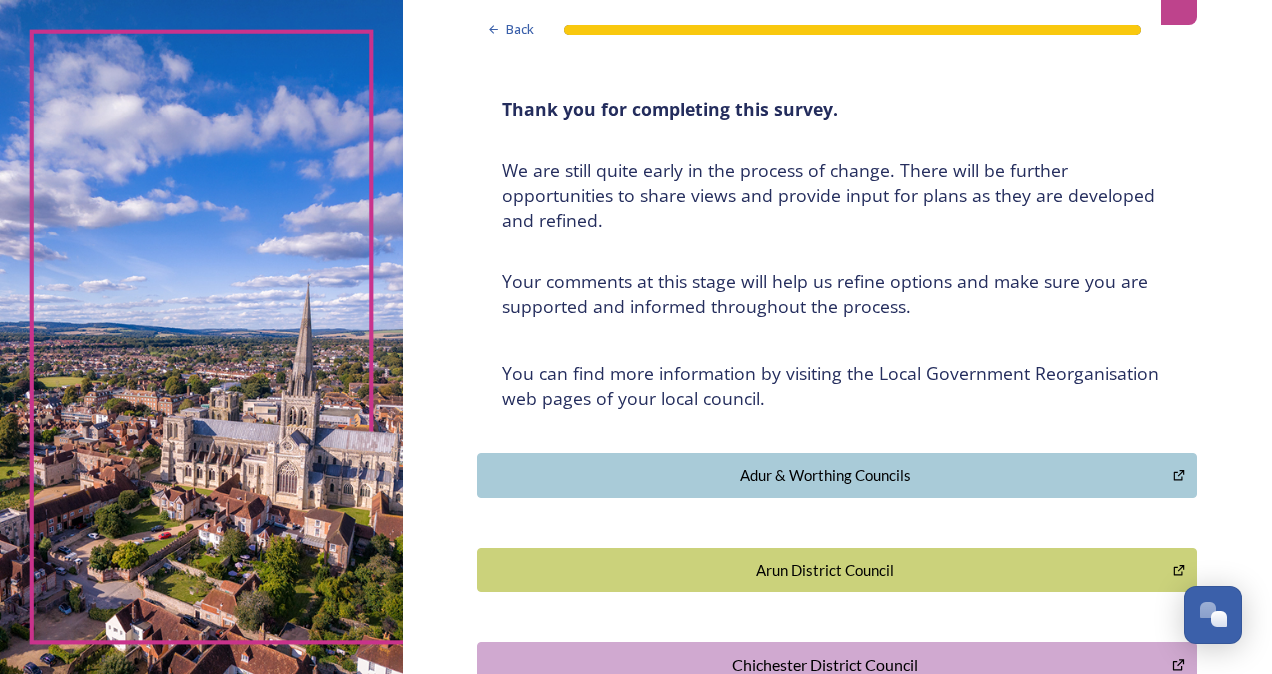 scroll, scrollTop: 0, scrollLeft: 0, axis: both 